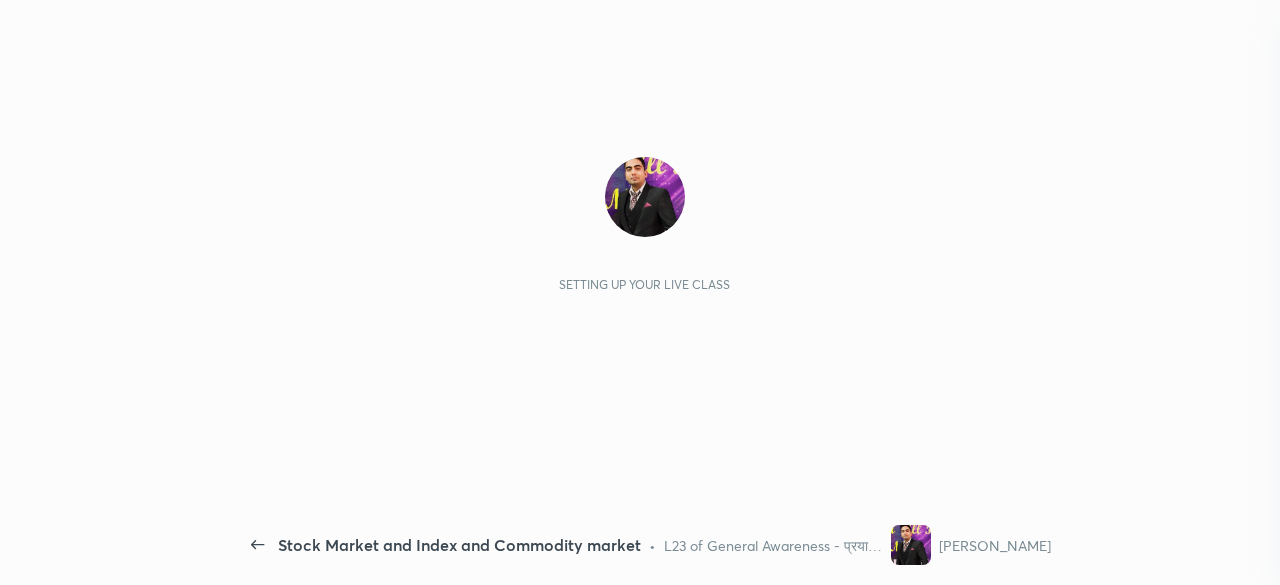 scroll, scrollTop: 0, scrollLeft: 0, axis: both 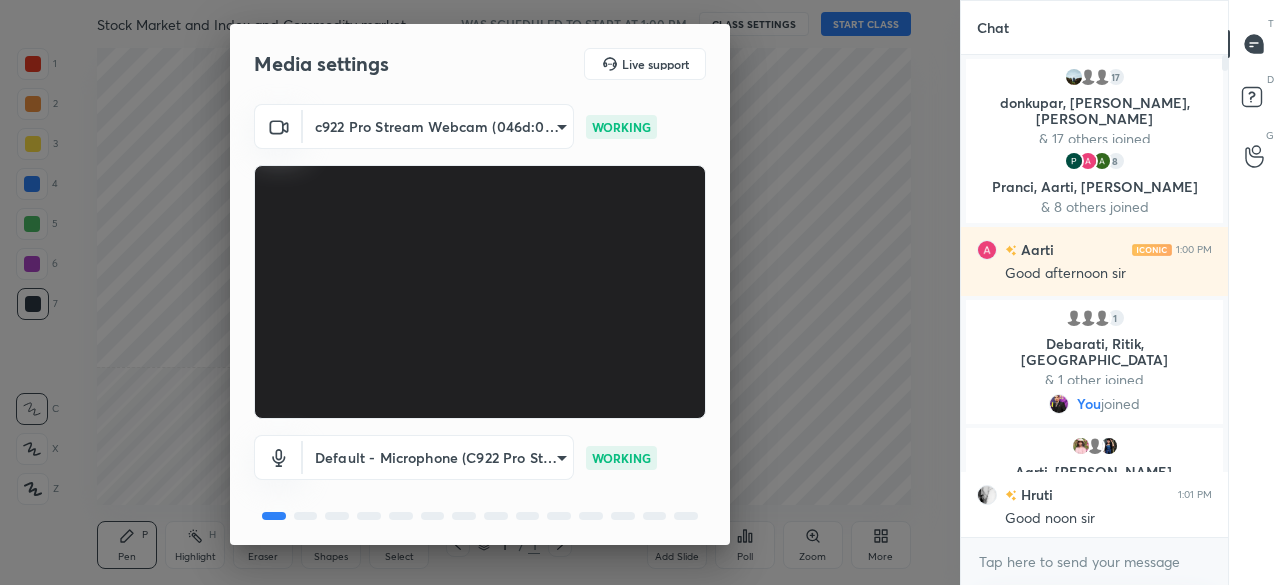 drag, startPoint x: 722, startPoint y: 369, endPoint x: 729, endPoint y: 612, distance: 243.1008 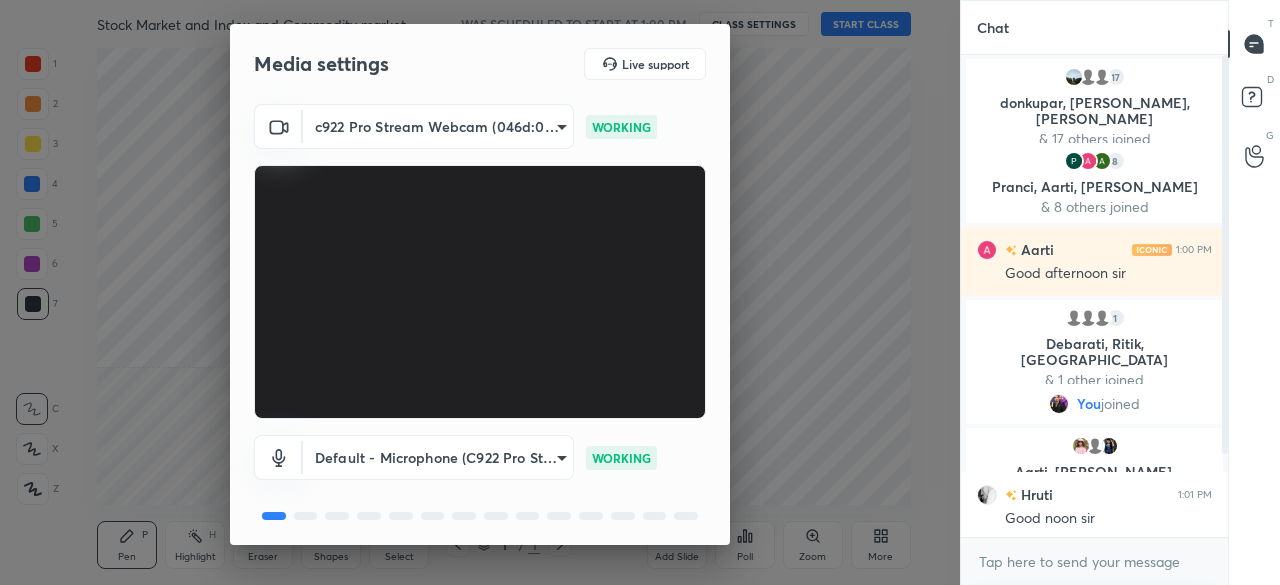 scroll, scrollTop: 70, scrollLeft: 0, axis: vertical 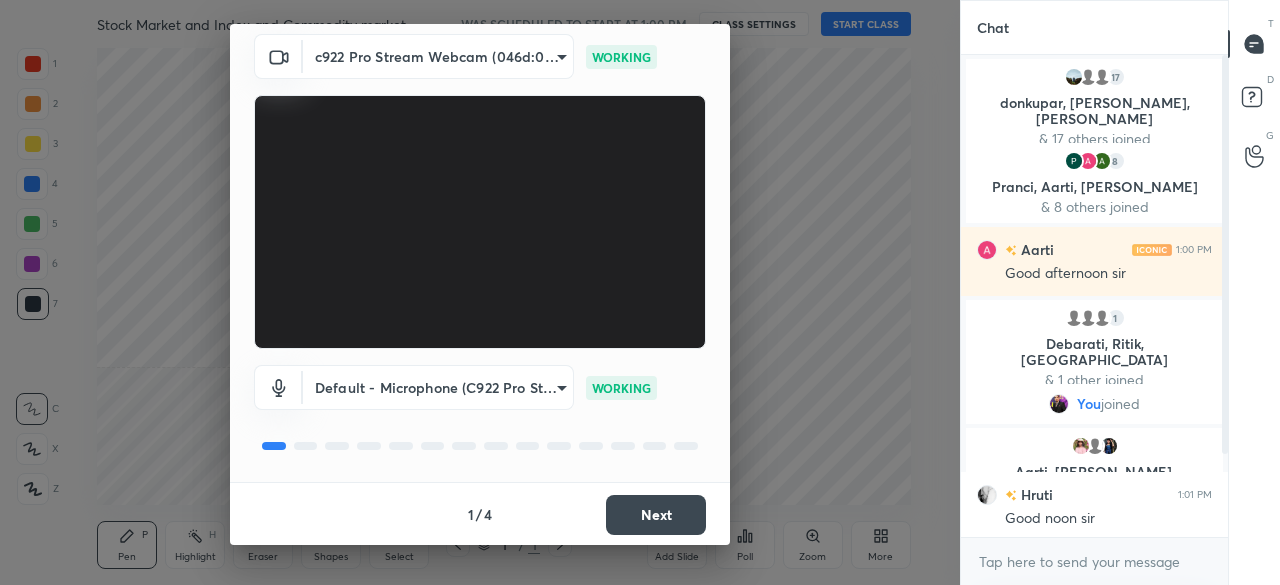 click on "Next" at bounding box center (656, 515) 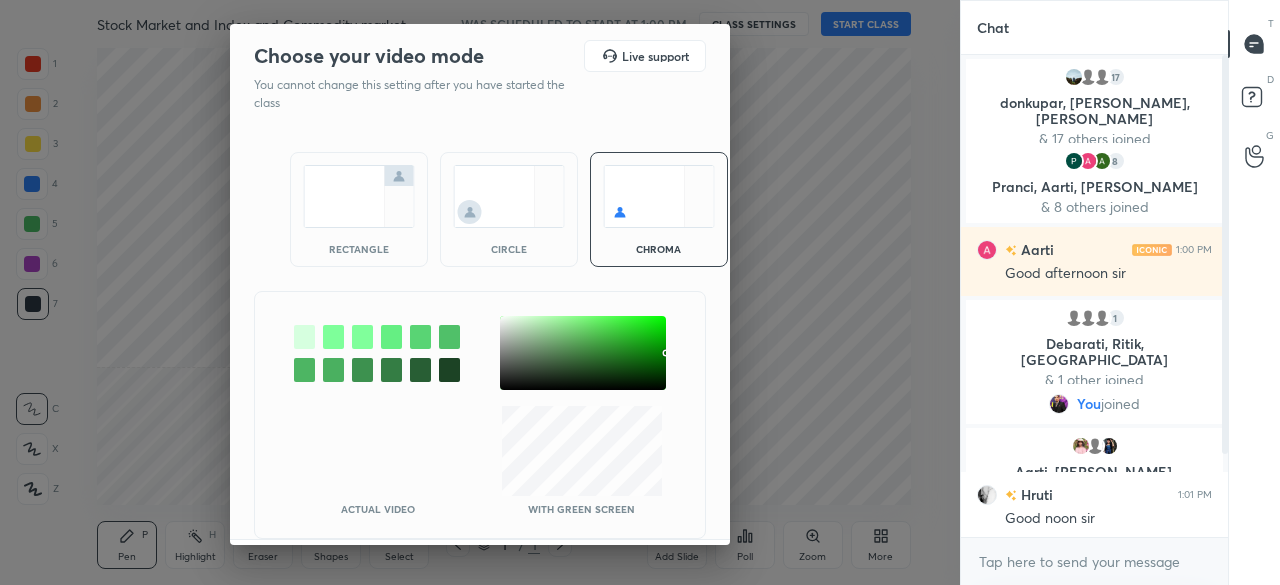 click on "rectangle" at bounding box center [359, 209] 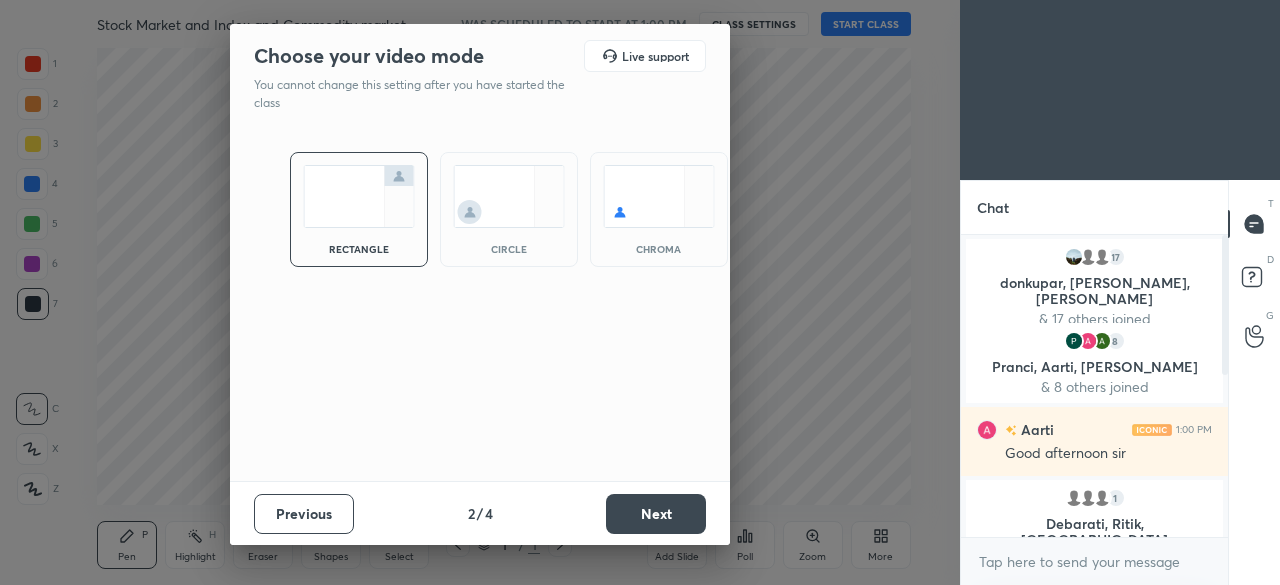 click on "Next" at bounding box center [656, 514] 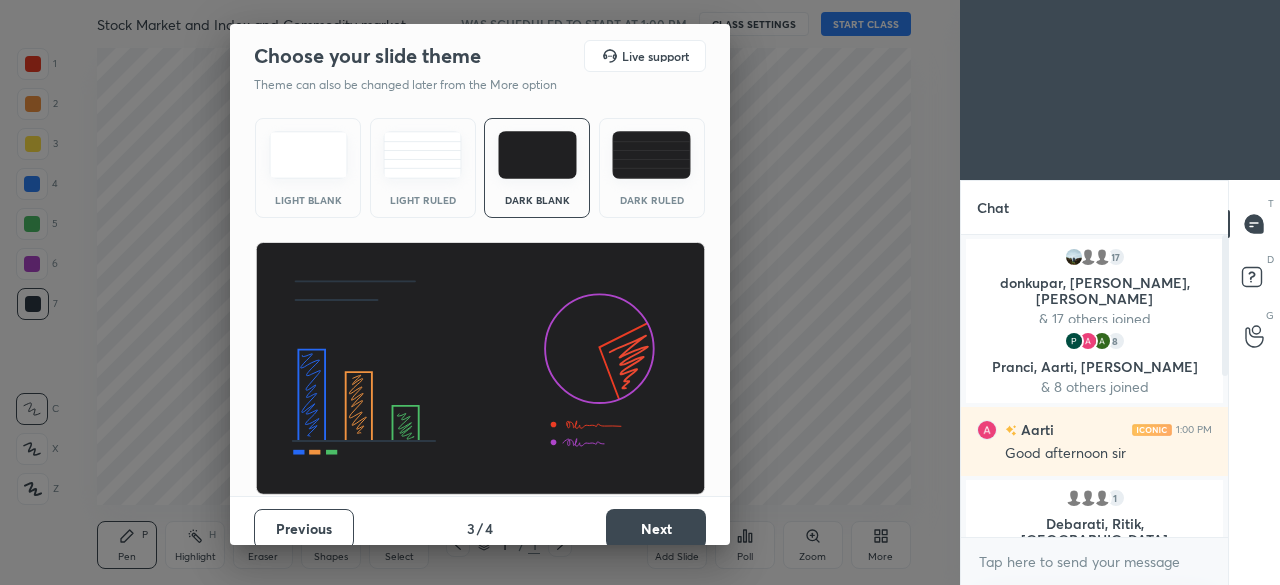click on "Next" at bounding box center [656, 529] 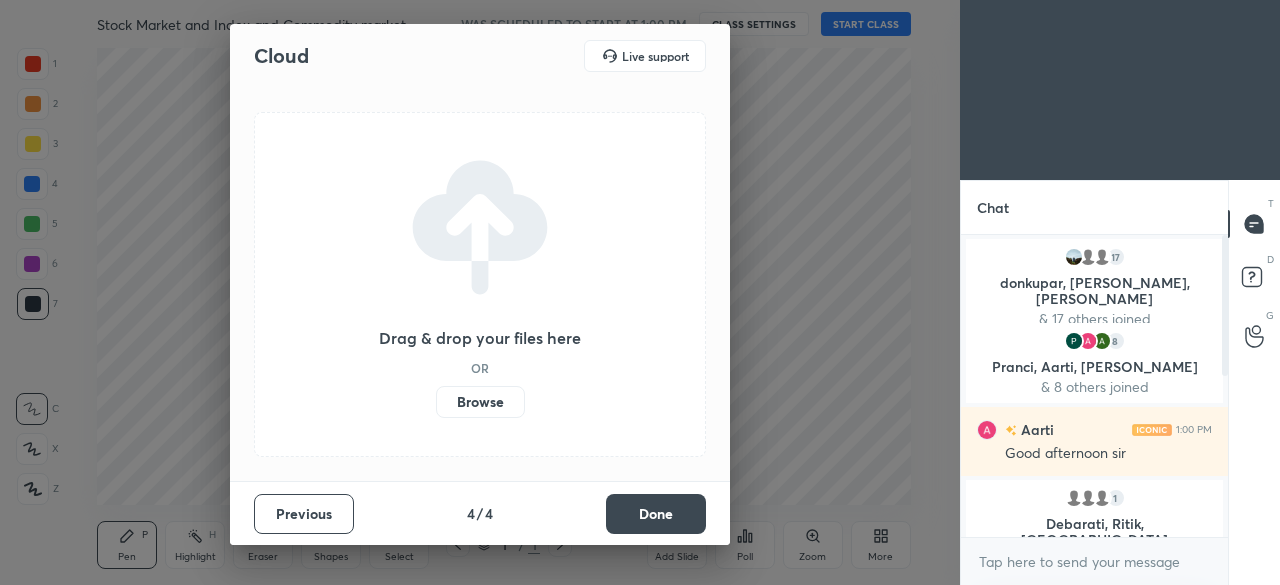 click on "Browse" at bounding box center (480, 402) 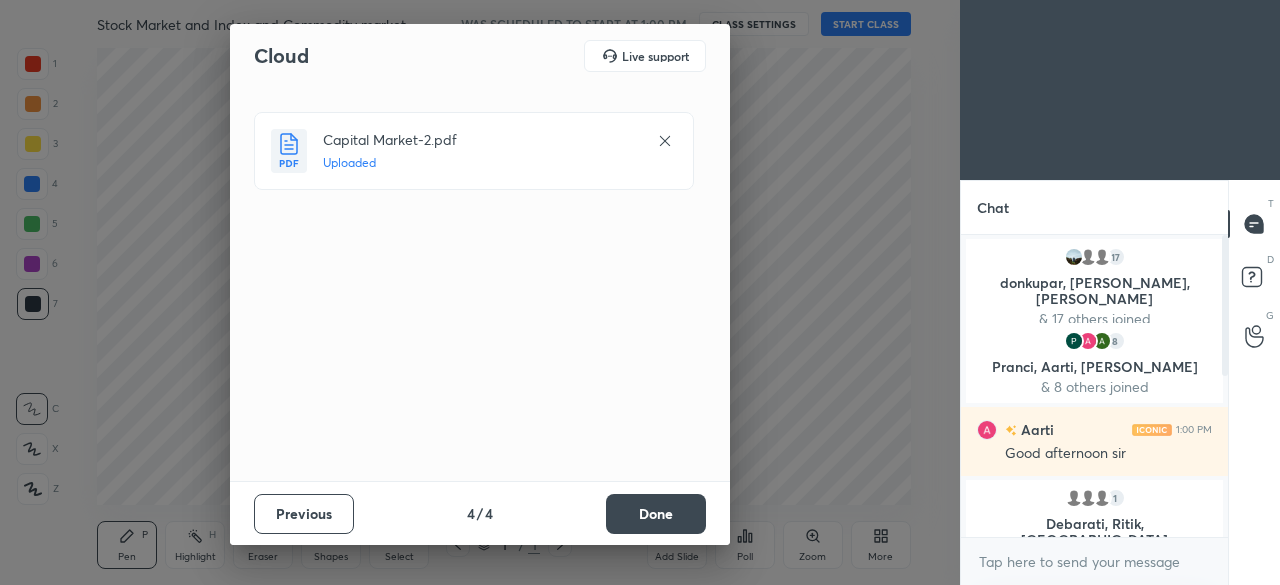 click on "Done" at bounding box center (656, 514) 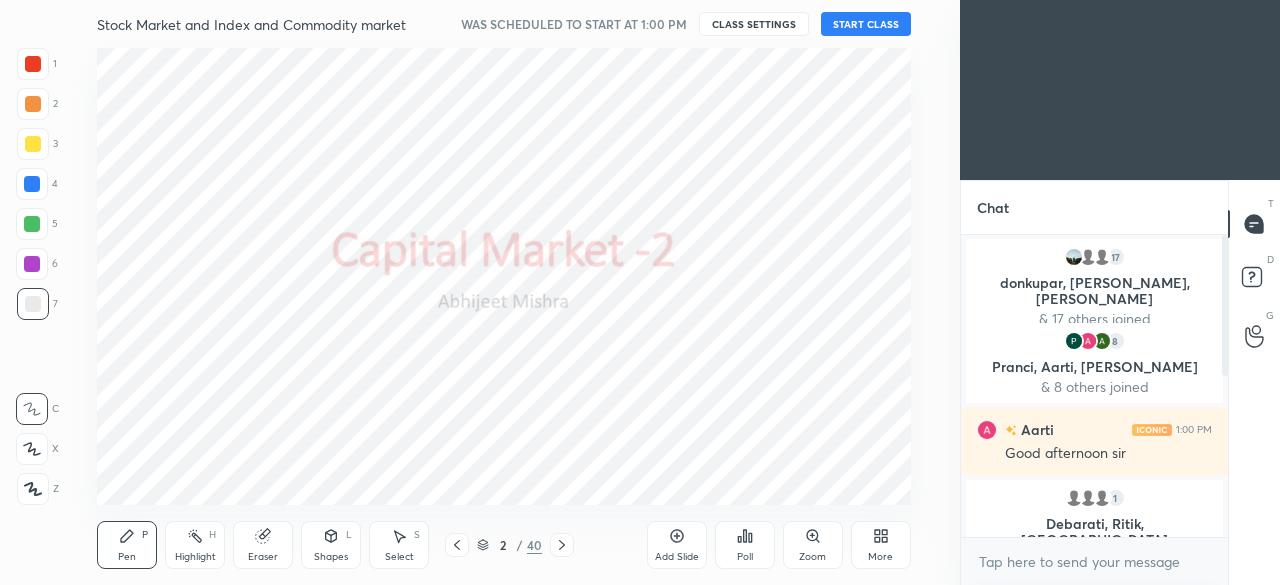 click on "START CLASS" at bounding box center [866, 24] 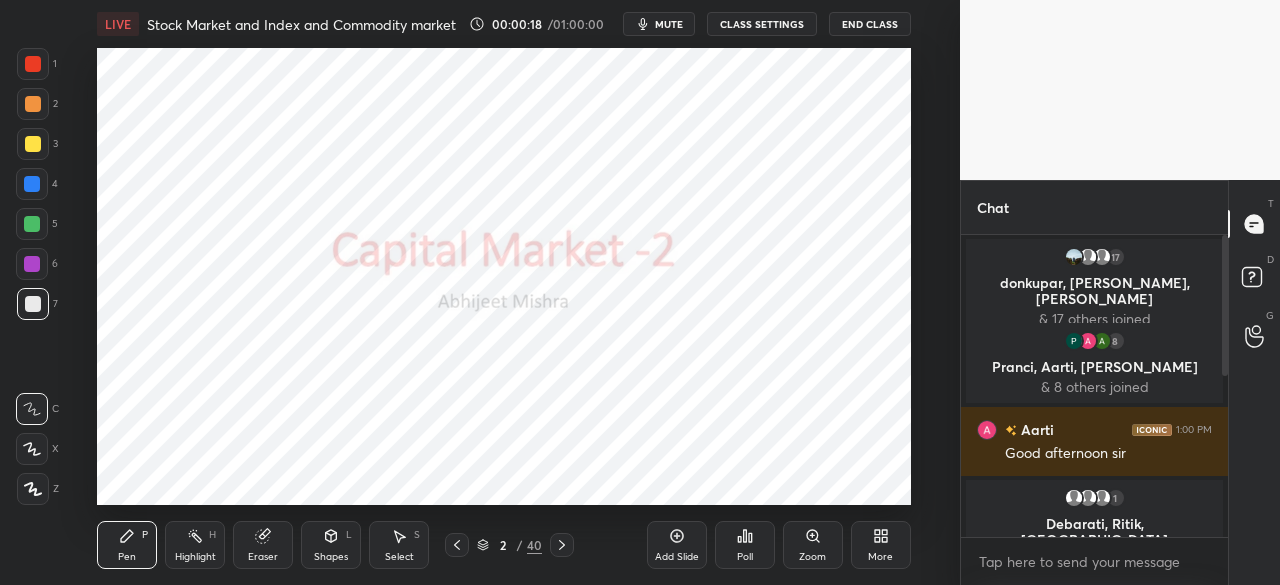 scroll, scrollTop: 348, scrollLeft: 0, axis: vertical 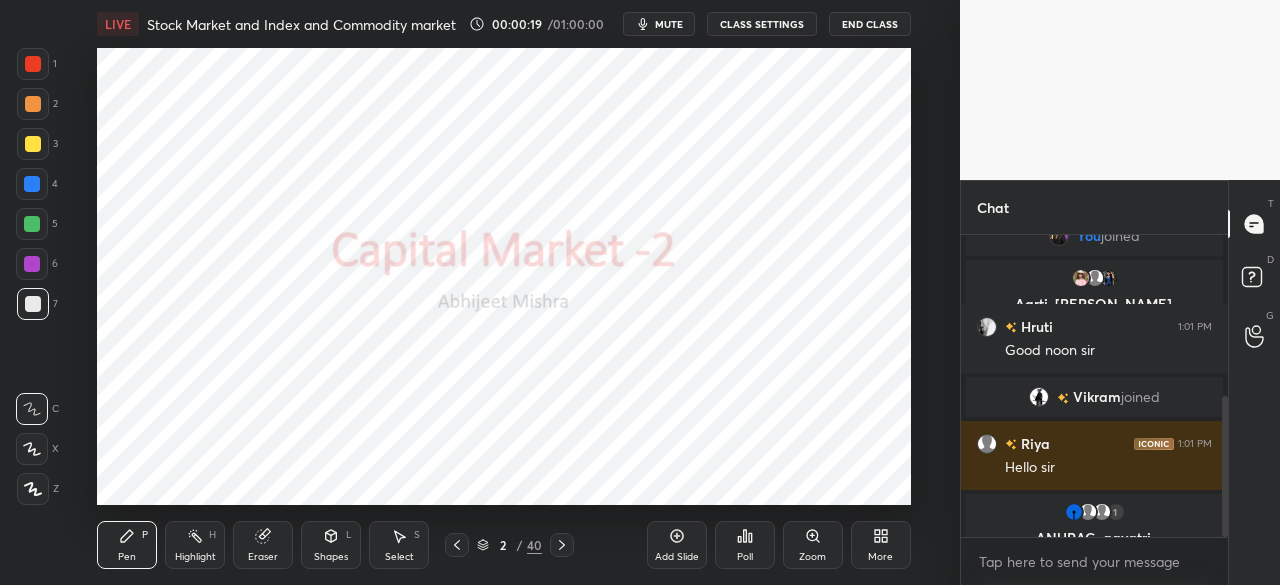 drag, startPoint x: 1227, startPoint y: 340, endPoint x: 1242, endPoint y: 497, distance: 157.71494 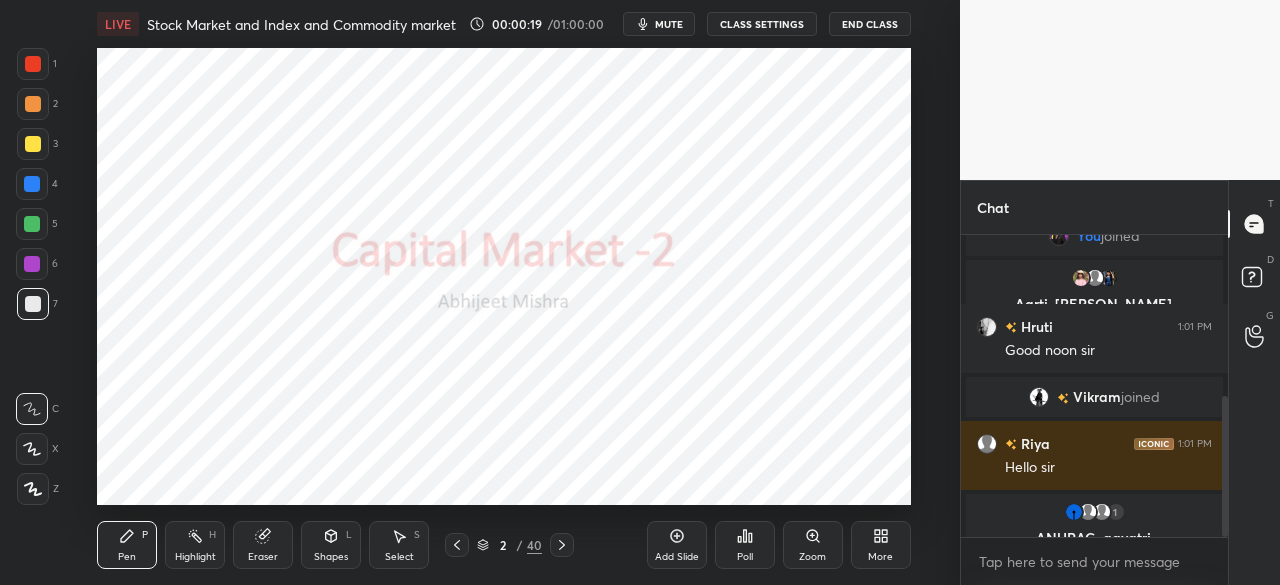 click on "Chat 1 Debarati, Ritik, [PERSON_NAME] &  1 other  joined You  joined Aarti, [PERSON_NAME], [PERSON_NAME]  joined Hruti 1:01 PM Good noon [PERSON_NAME]  joined [PERSON_NAME] 1:01 PM Hello sir 1 ANURAG, [PERSON_NAME], [PERSON_NAME] &  1 other  joined JUMP TO LATEST Enable hand raising Enable raise hand to speak to learners. Once enabled, chat will be turned off temporarily. Enable x   introducing Raise a hand with a doubt Now learners can raise their hand along with a doubt  How it works? Doubts asked by learners will show up here NEW DOUBTS ASKED No one has raised a hand yet Can't raise hand Looks like educator just invited you to speak. Please wait before you can raise your hand again. Got it T Messages (T) D Doubts (D) G Raise Hand (G)" at bounding box center (1120, 382) 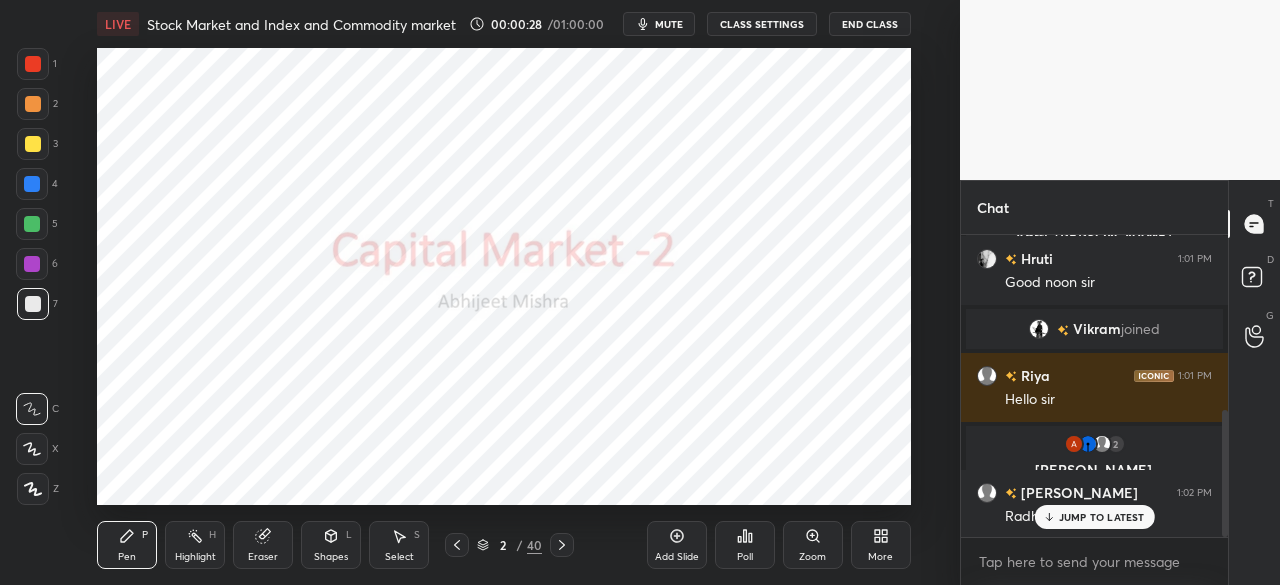 scroll, scrollTop: 486, scrollLeft: 0, axis: vertical 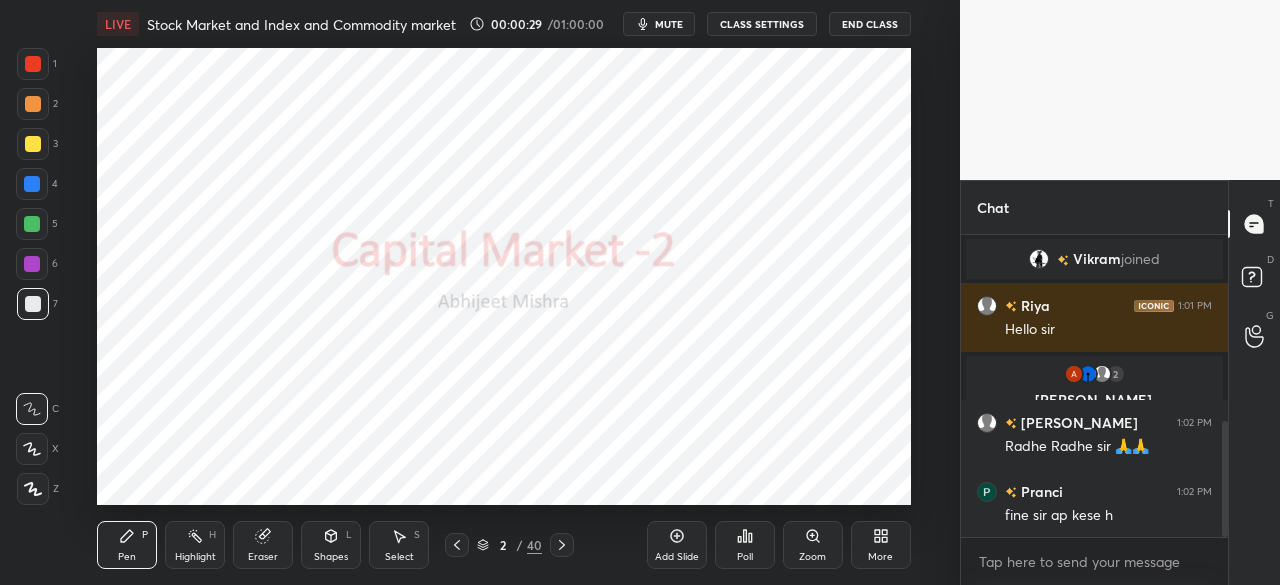 click on "fine sir ap kese h" at bounding box center [1108, 516] 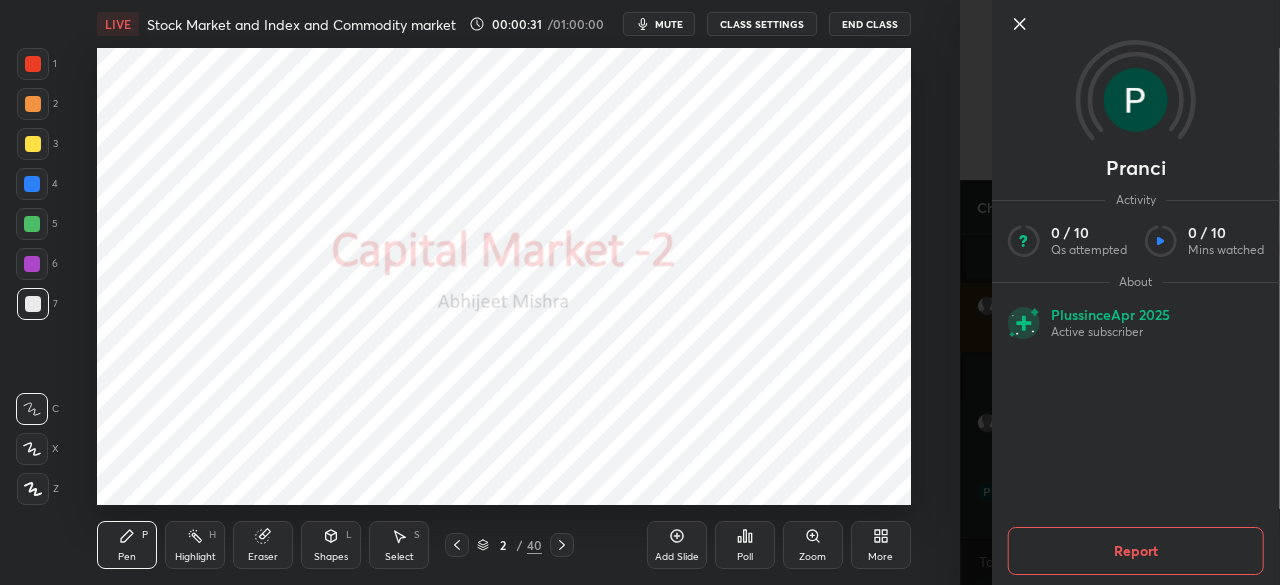 click 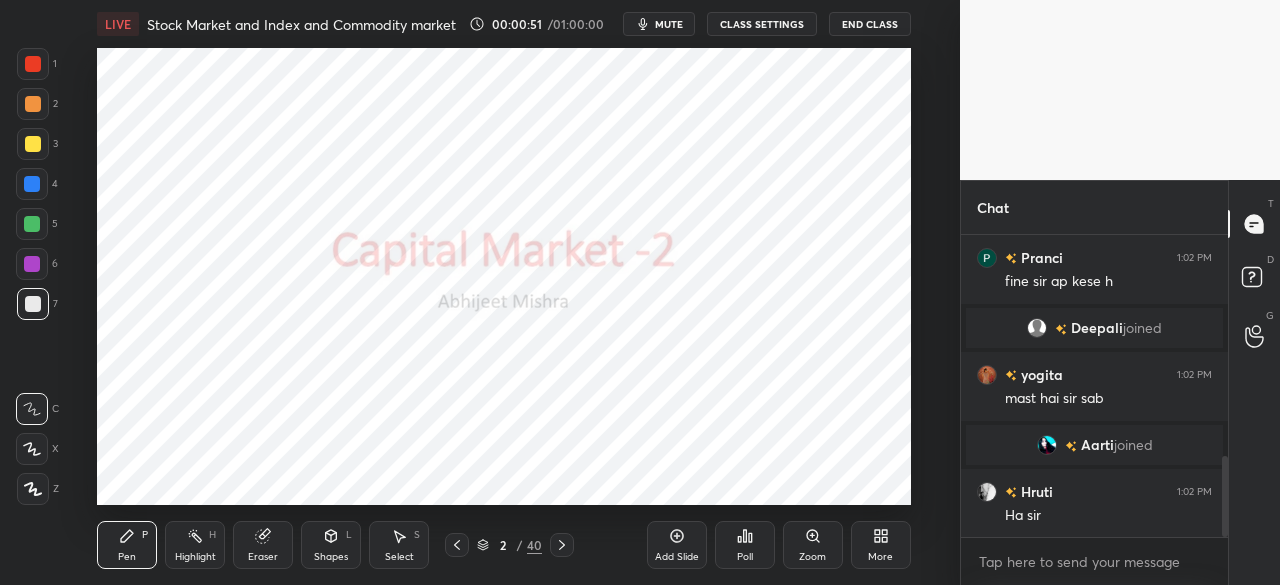 scroll, scrollTop: 832, scrollLeft: 0, axis: vertical 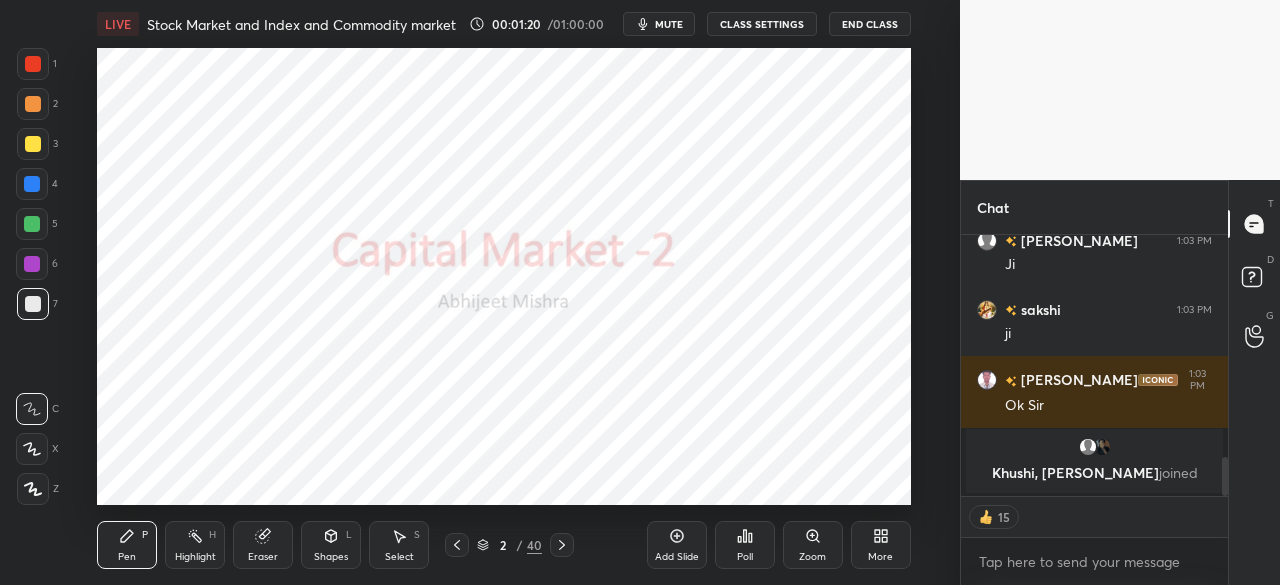 click 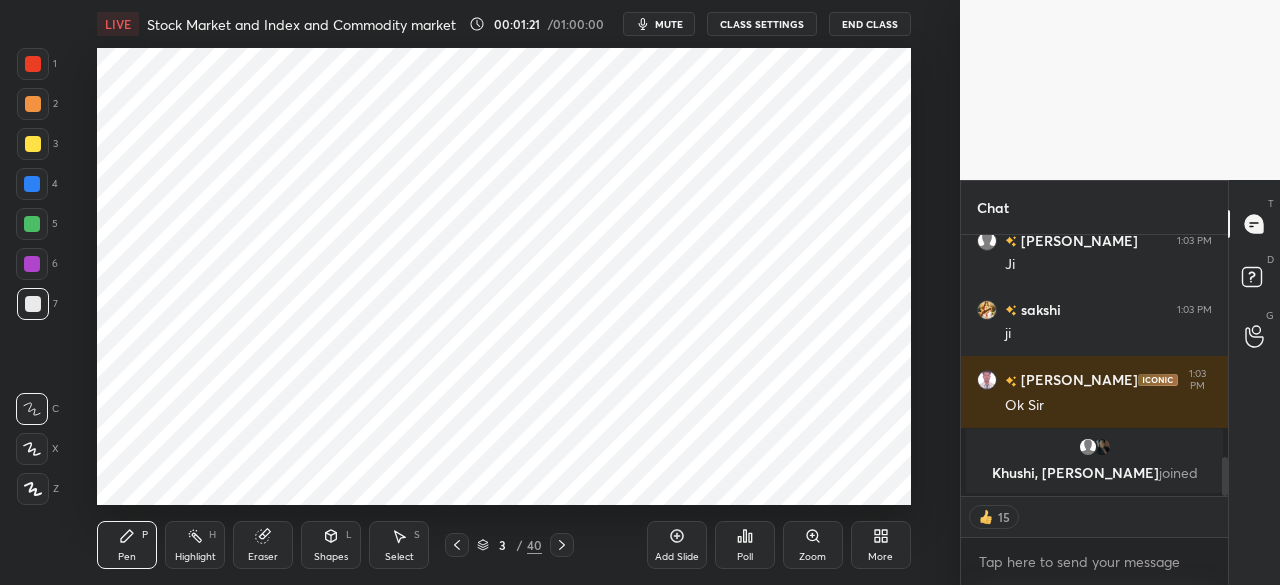 click 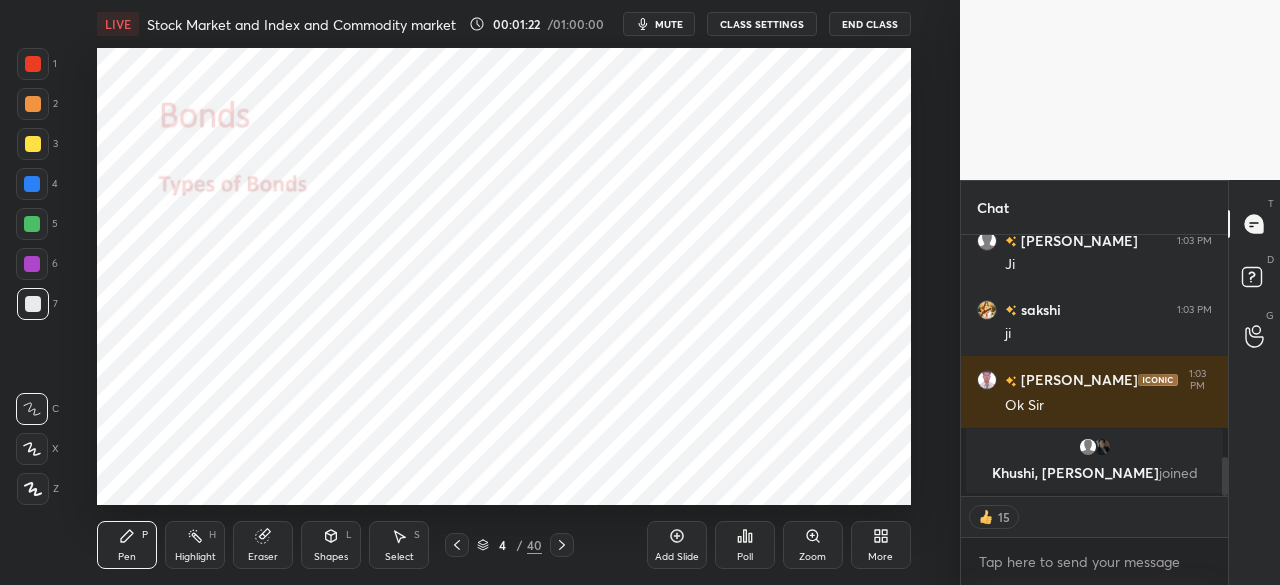 click 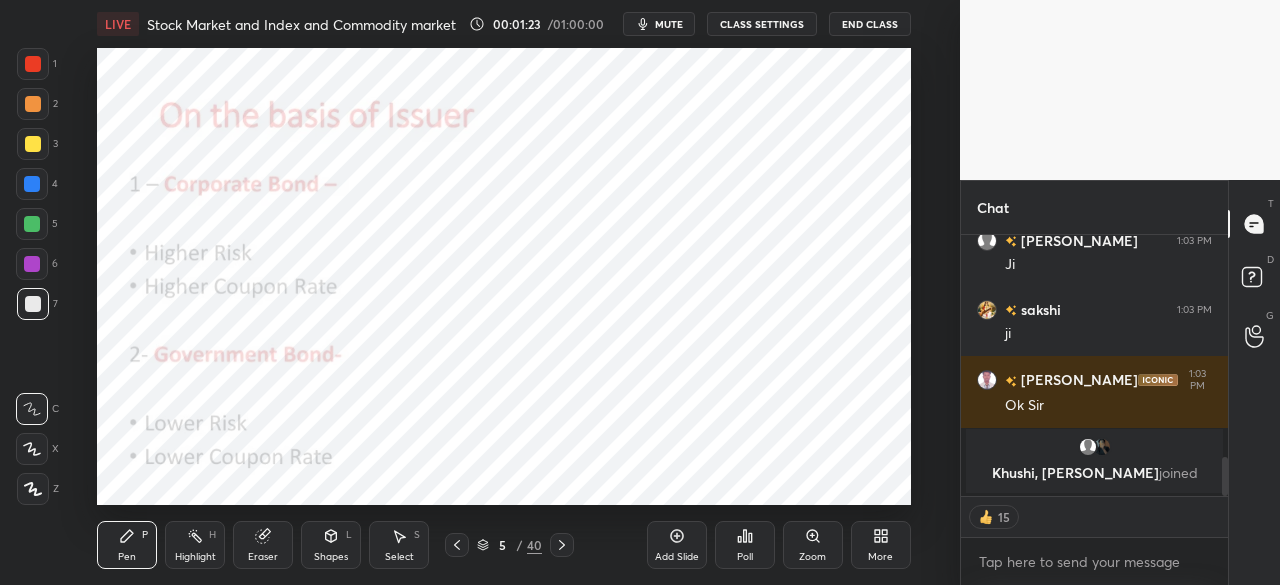click 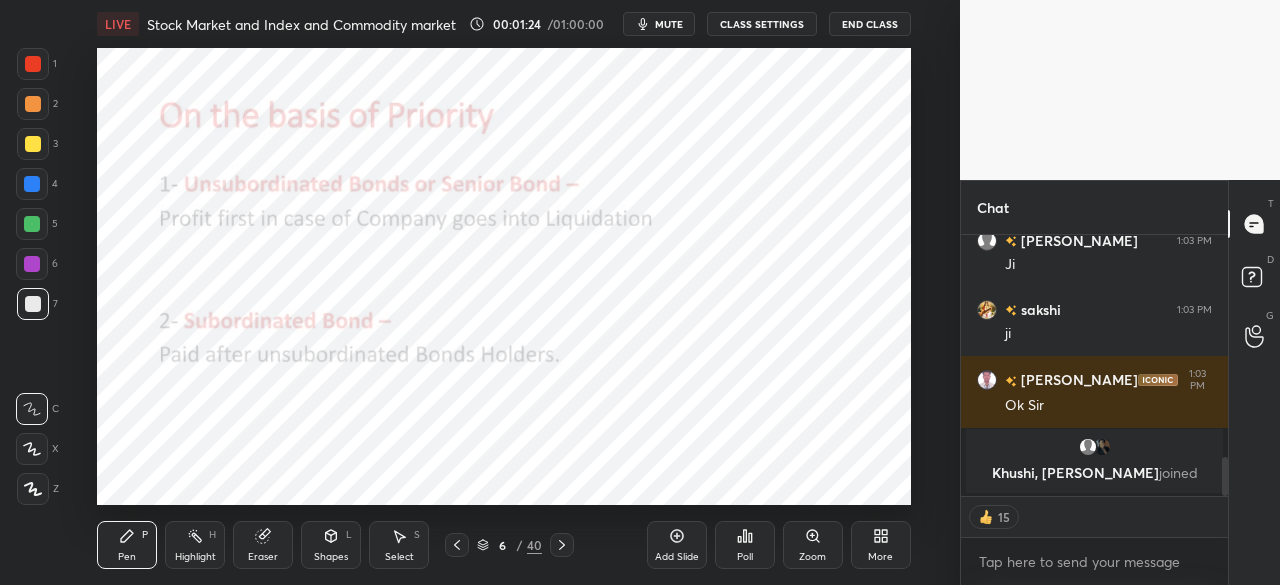 click 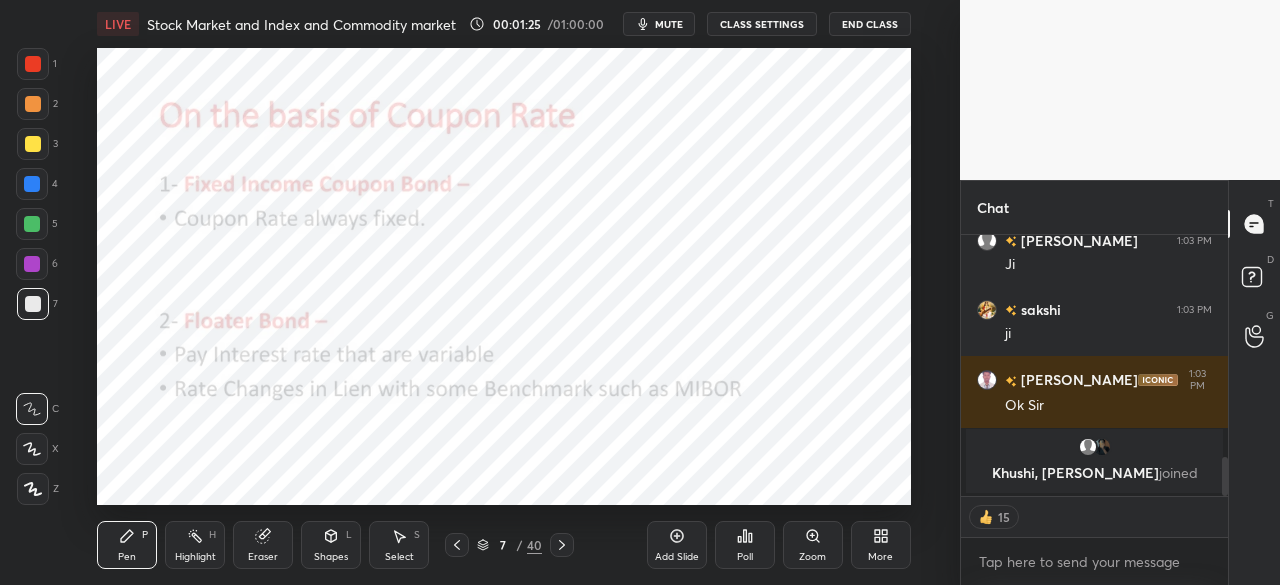 click 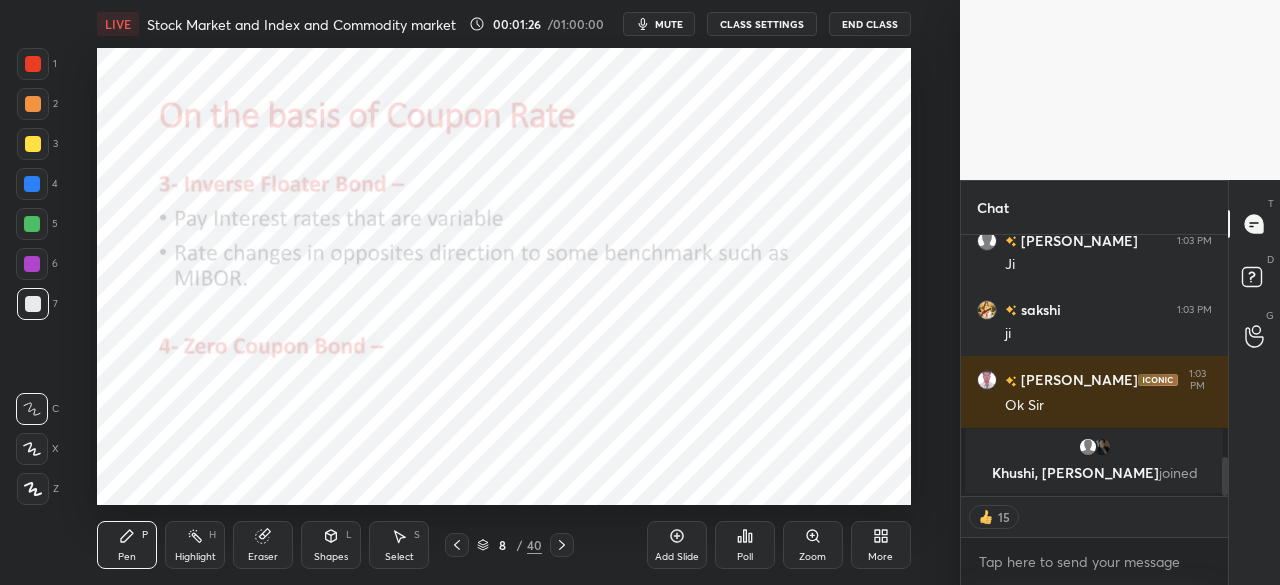 click 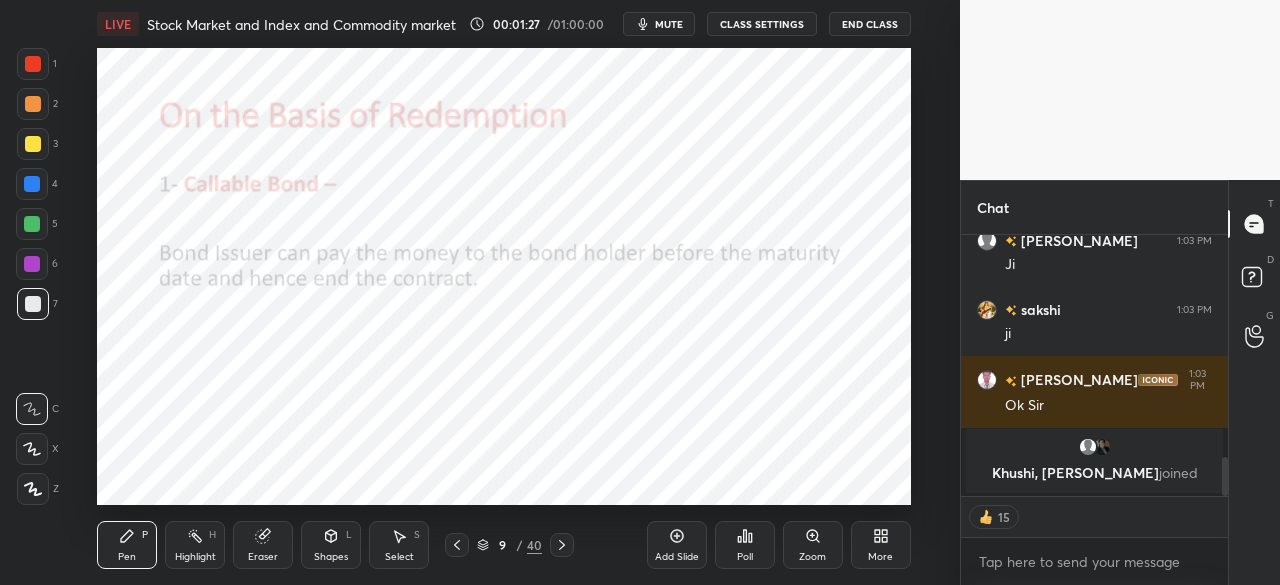 click 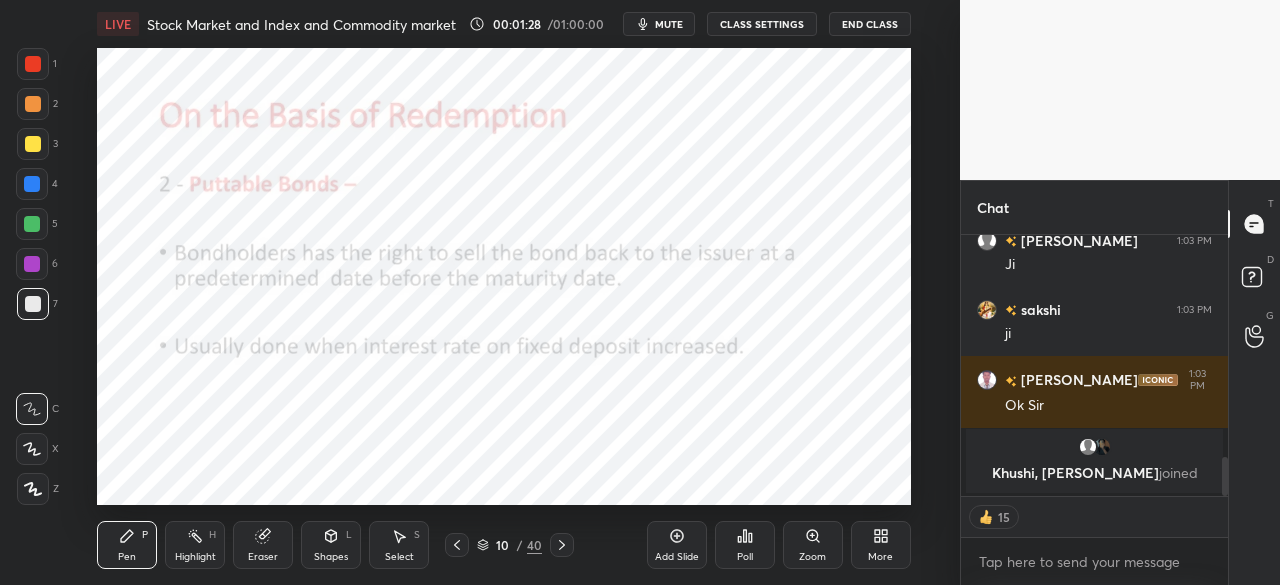 click 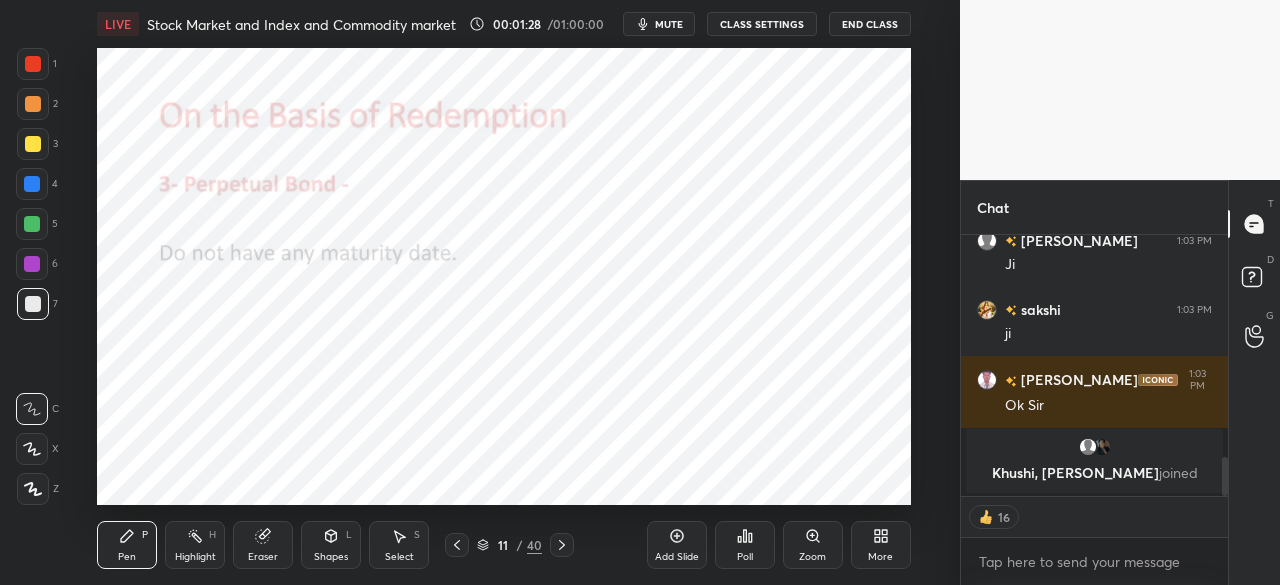 click 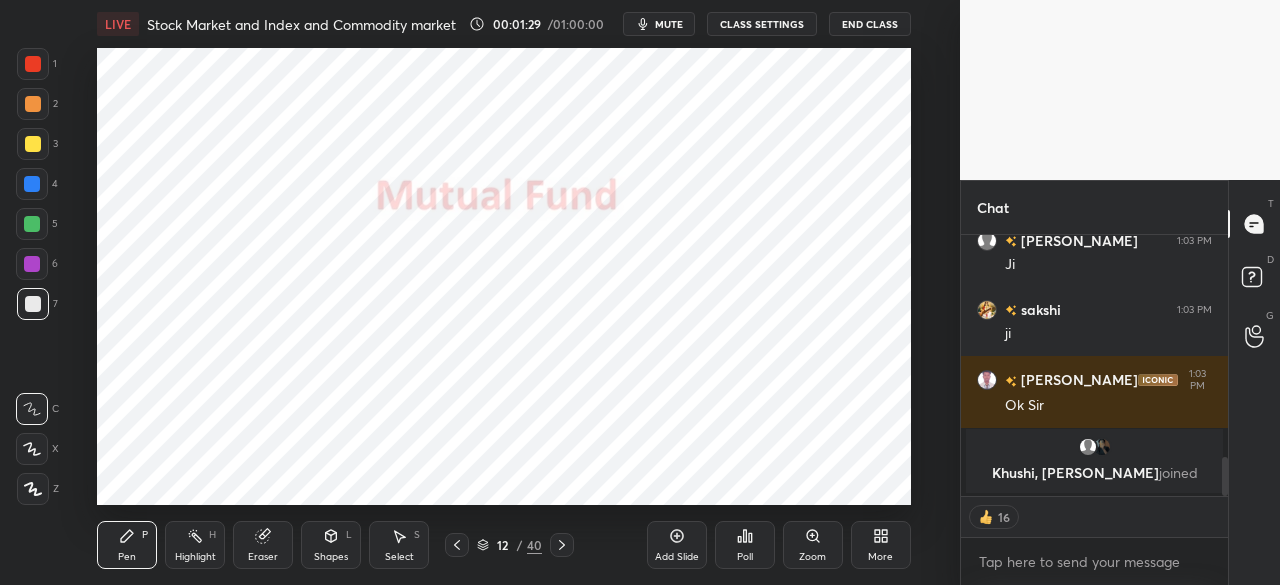 click at bounding box center [562, 545] 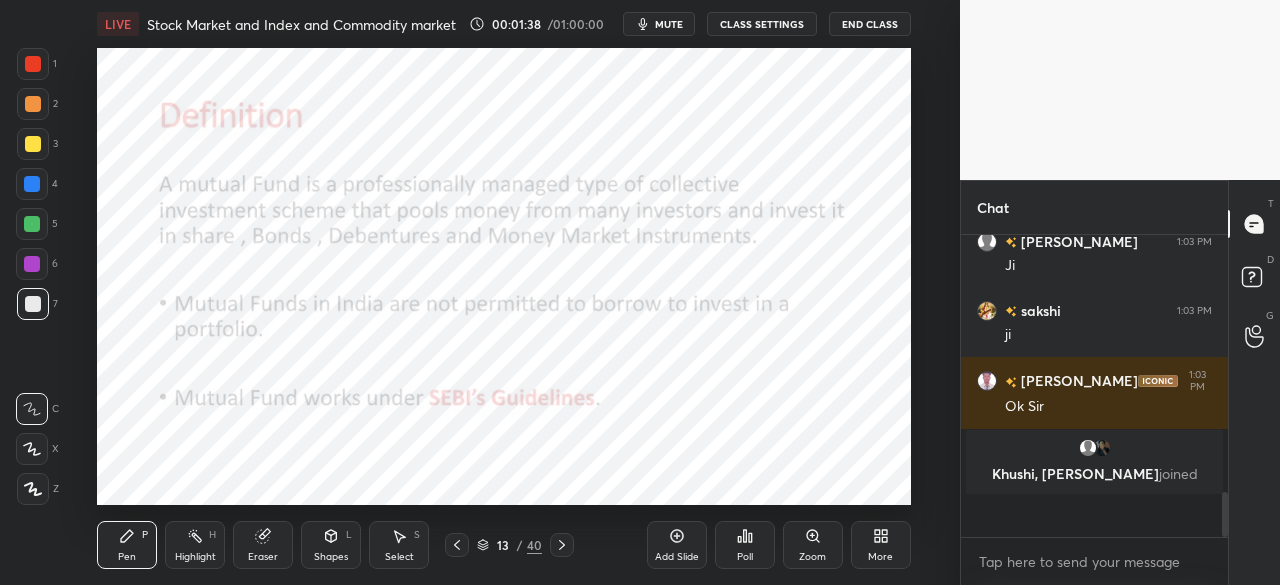 scroll, scrollTop: 7, scrollLeft: 6, axis: both 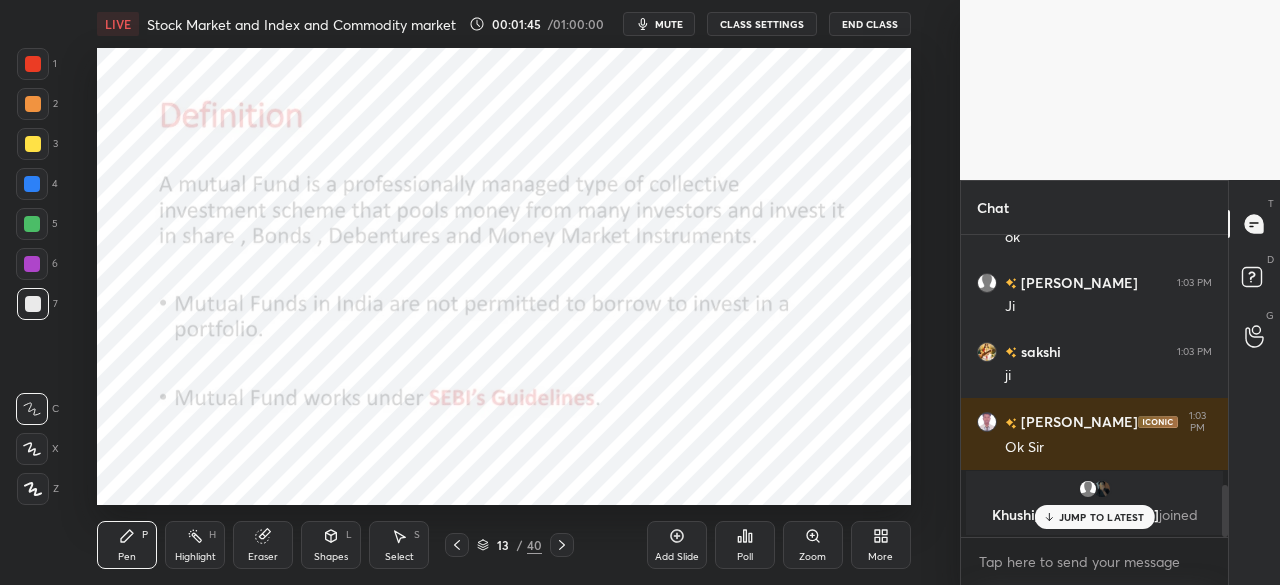 click on "JUMP TO LATEST" at bounding box center [1102, 517] 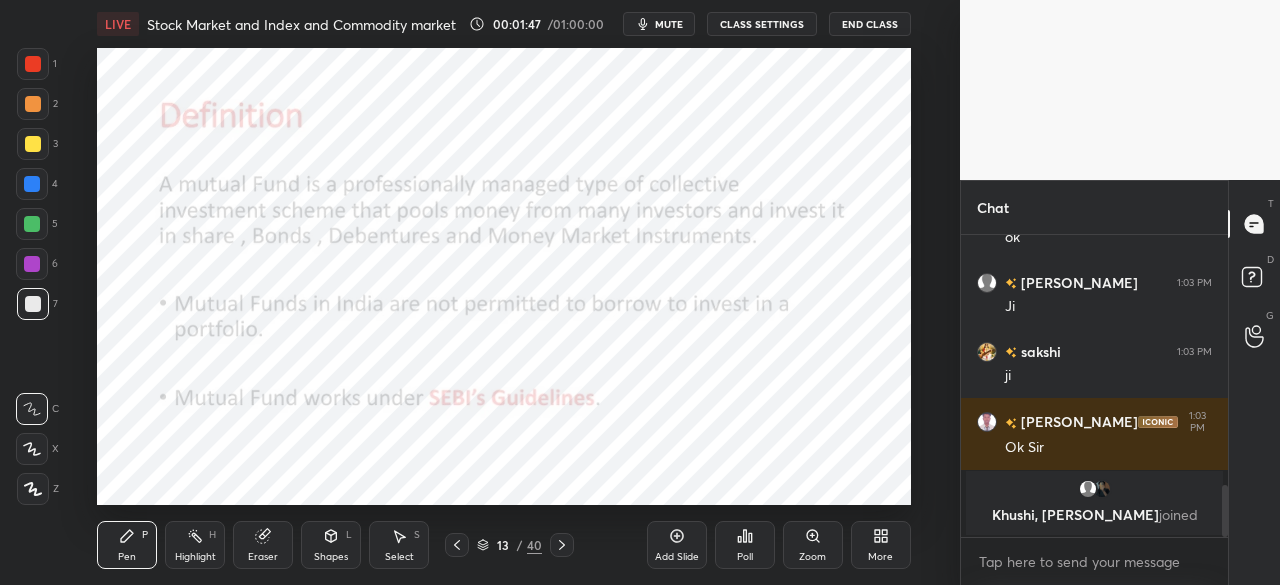 click 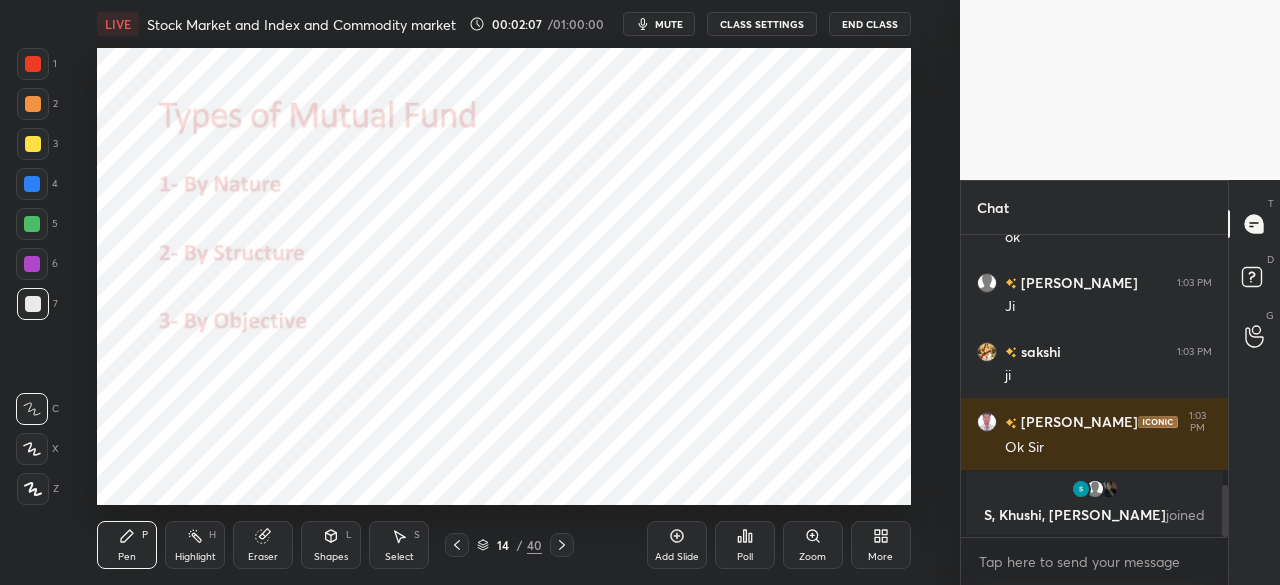 click at bounding box center (32, 184) 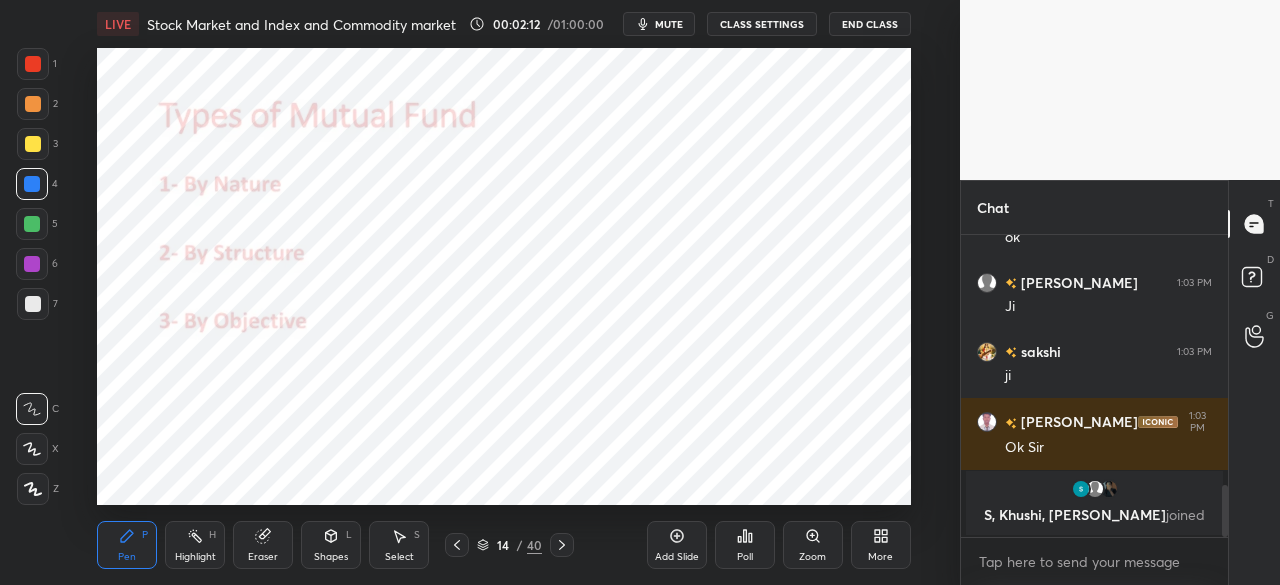 click 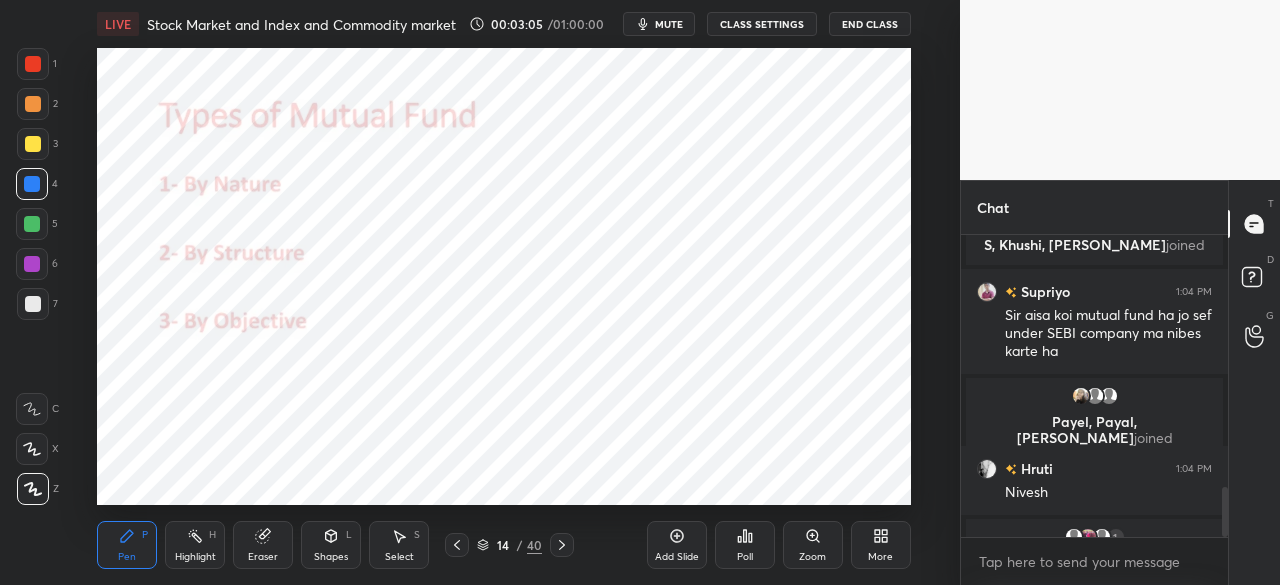 scroll, scrollTop: 1588, scrollLeft: 0, axis: vertical 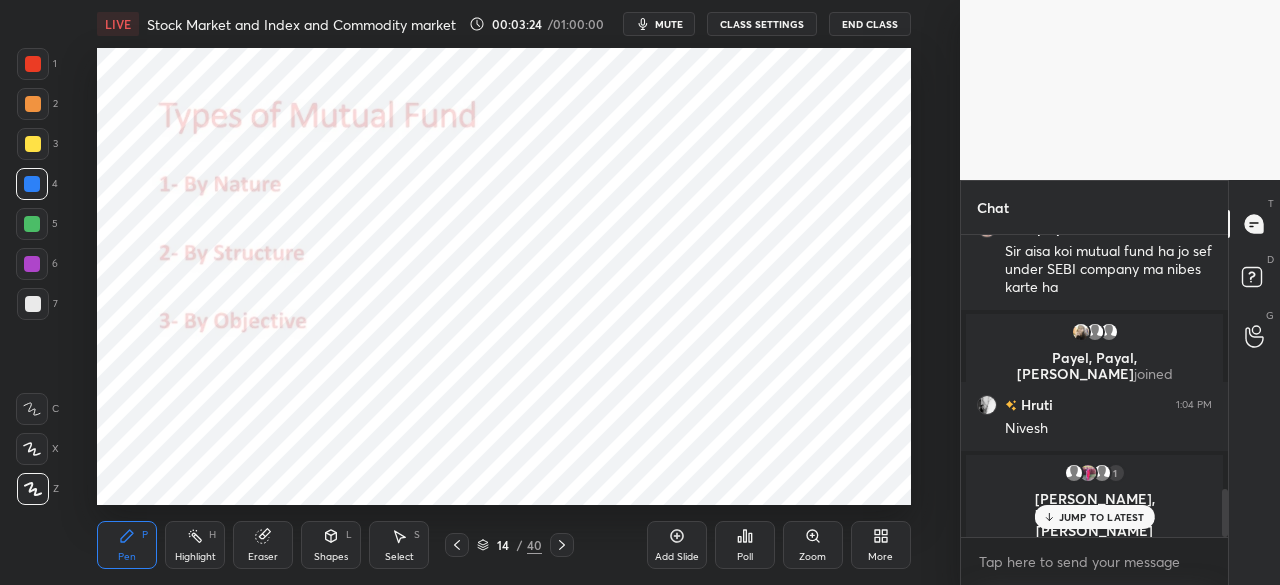 click 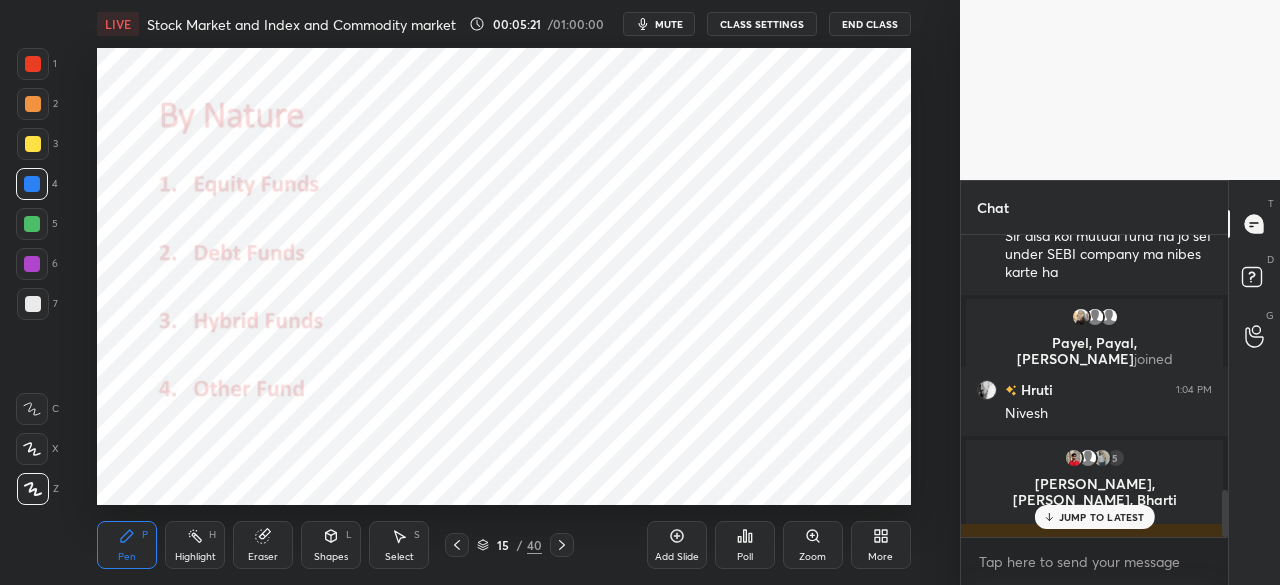 scroll, scrollTop: 1642, scrollLeft: 0, axis: vertical 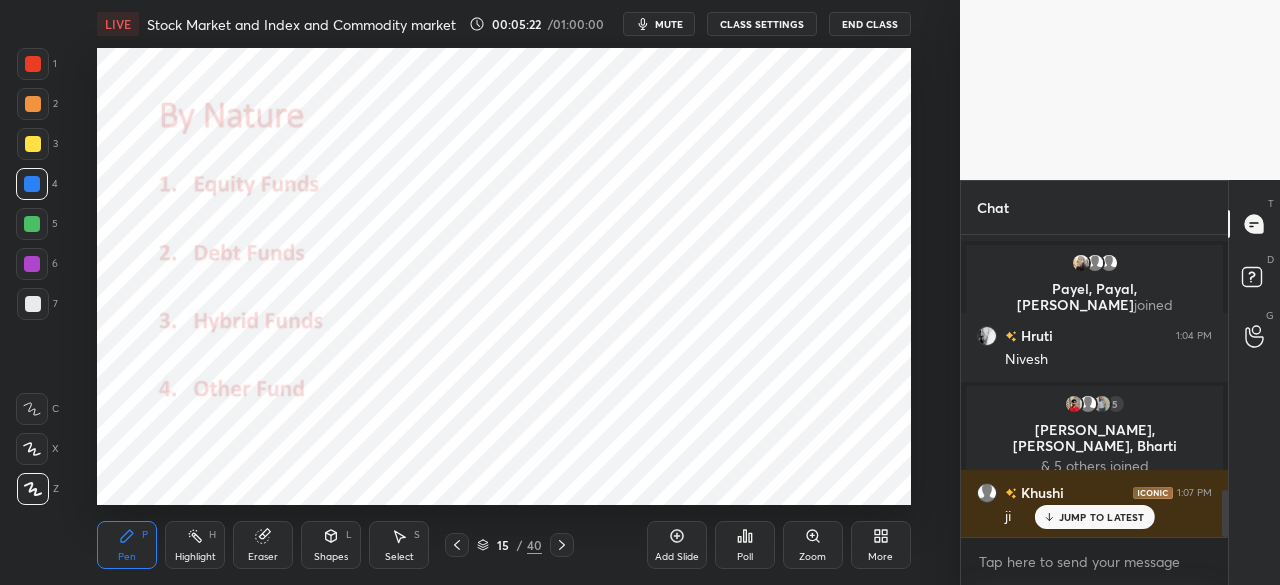 click on "JUMP TO LATEST" at bounding box center [1102, 517] 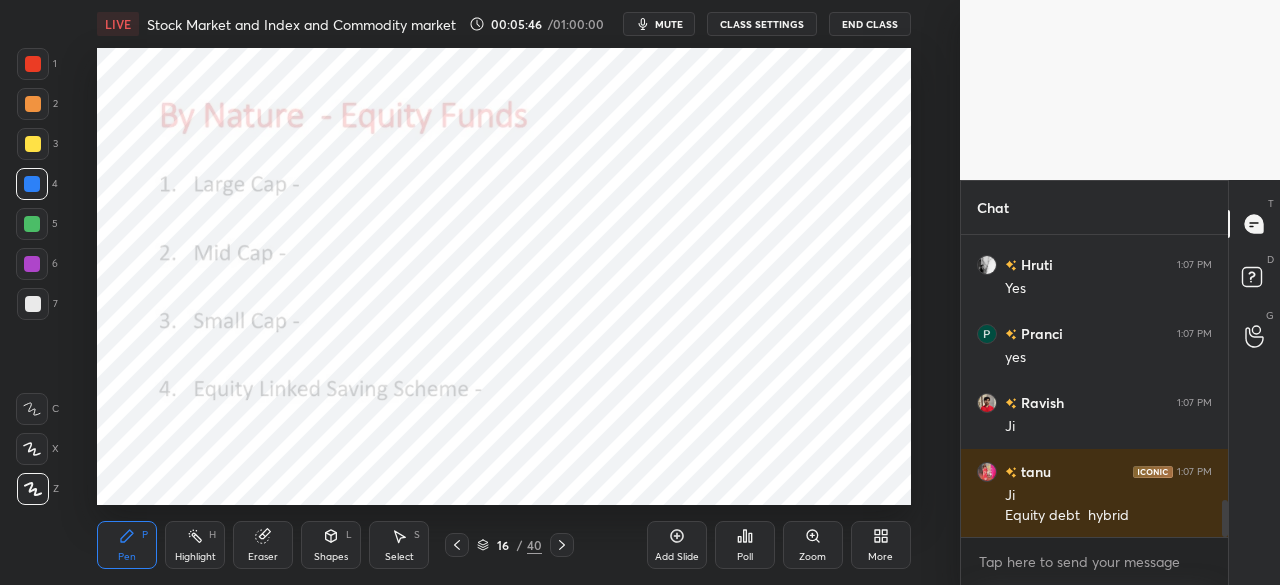 scroll, scrollTop: 2194, scrollLeft: 0, axis: vertical 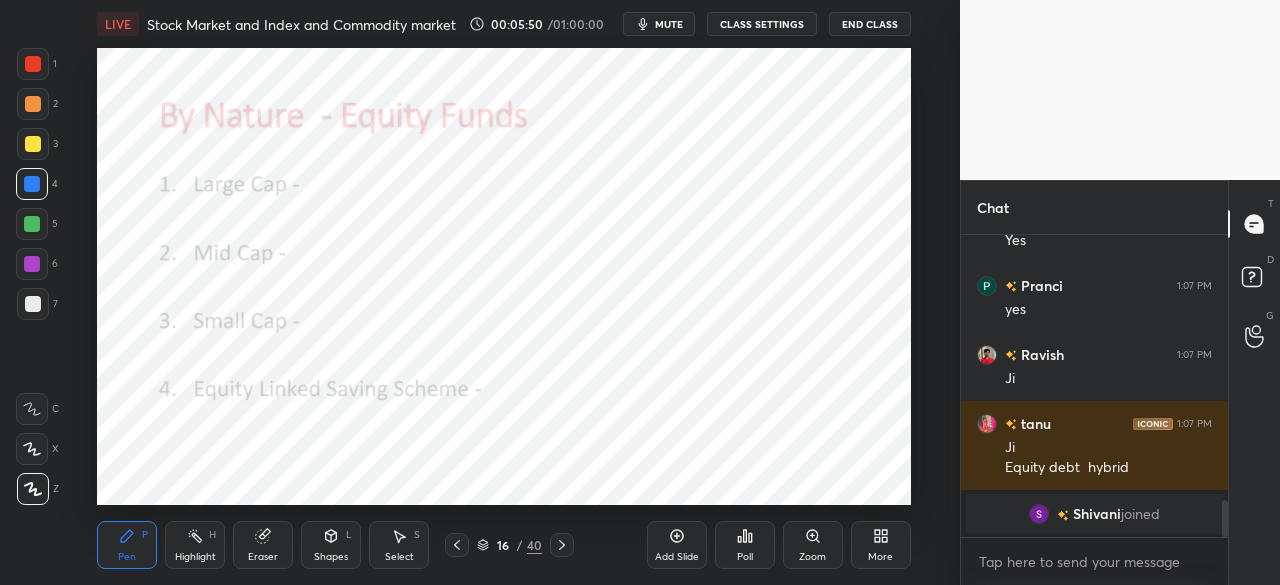 click 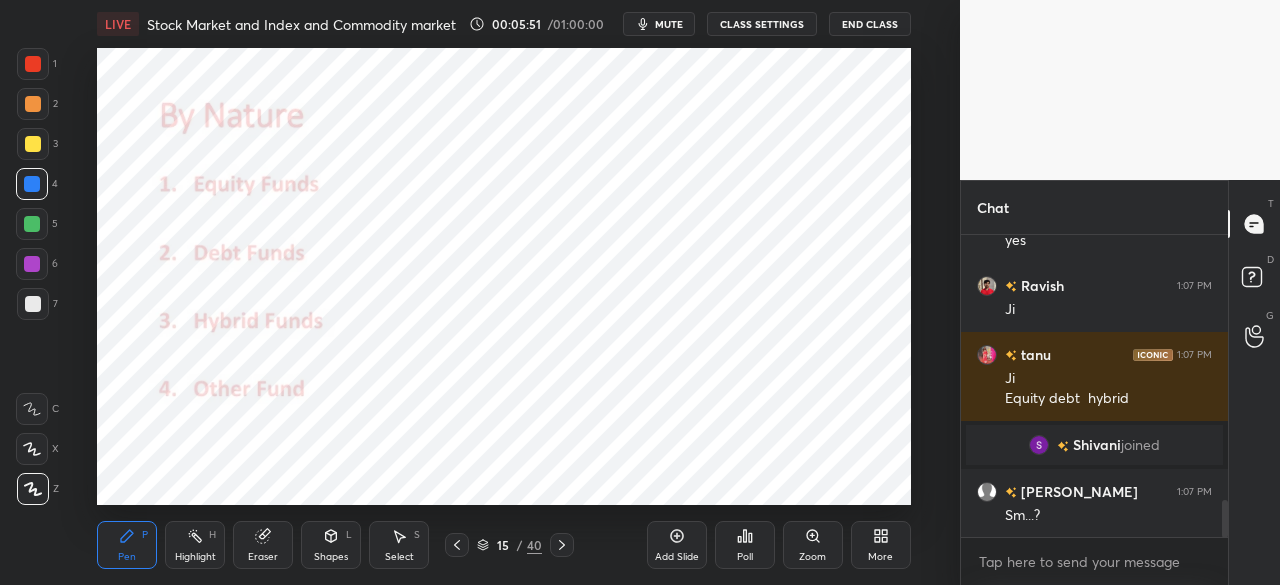scroll, scrollTop: 2168, scrollLeft: 0, axis: vertical 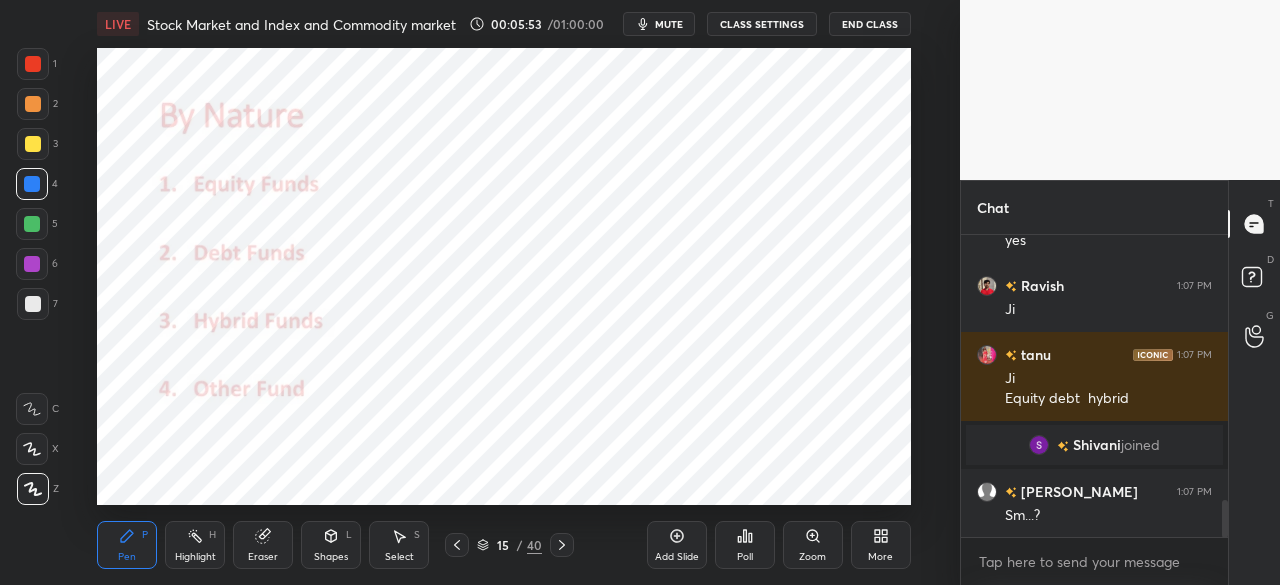 click 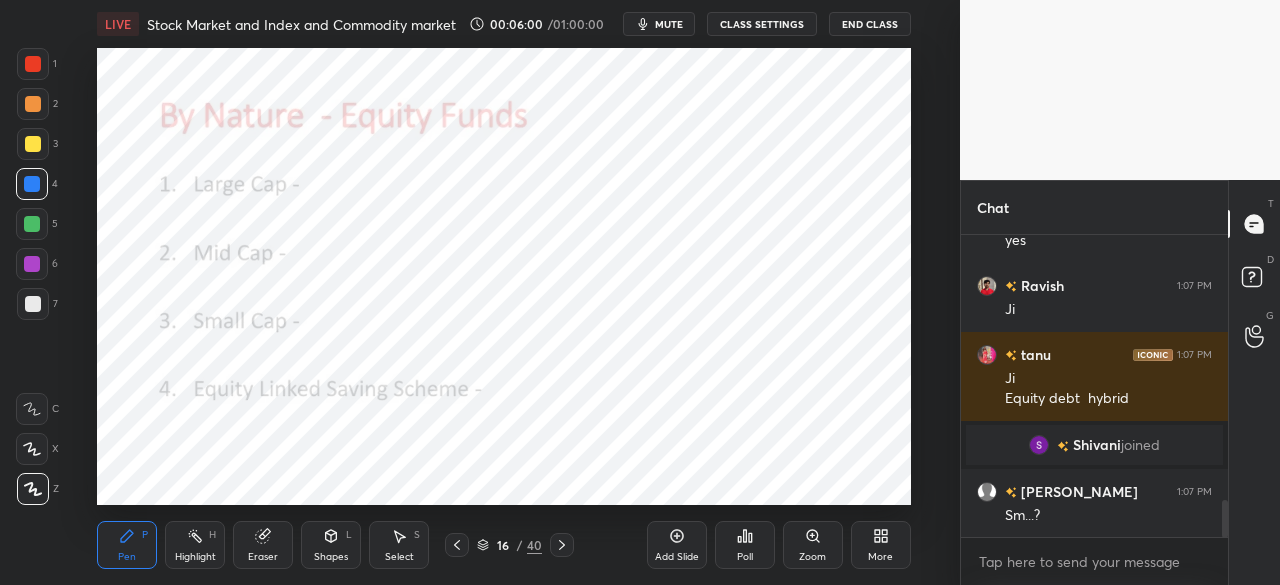 click 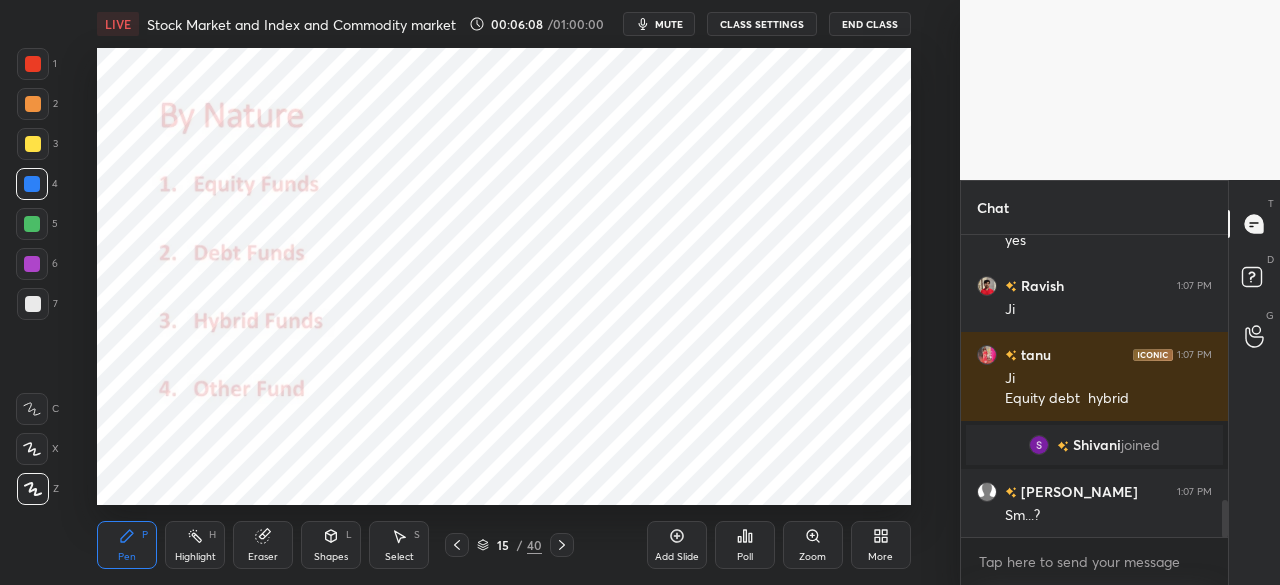 click 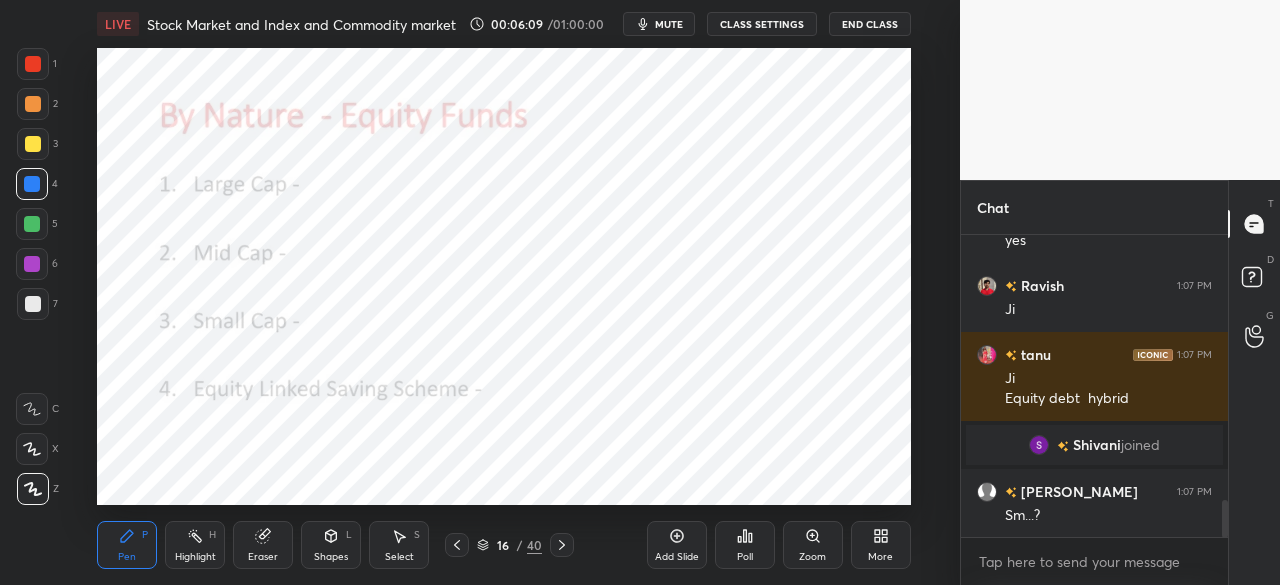 click 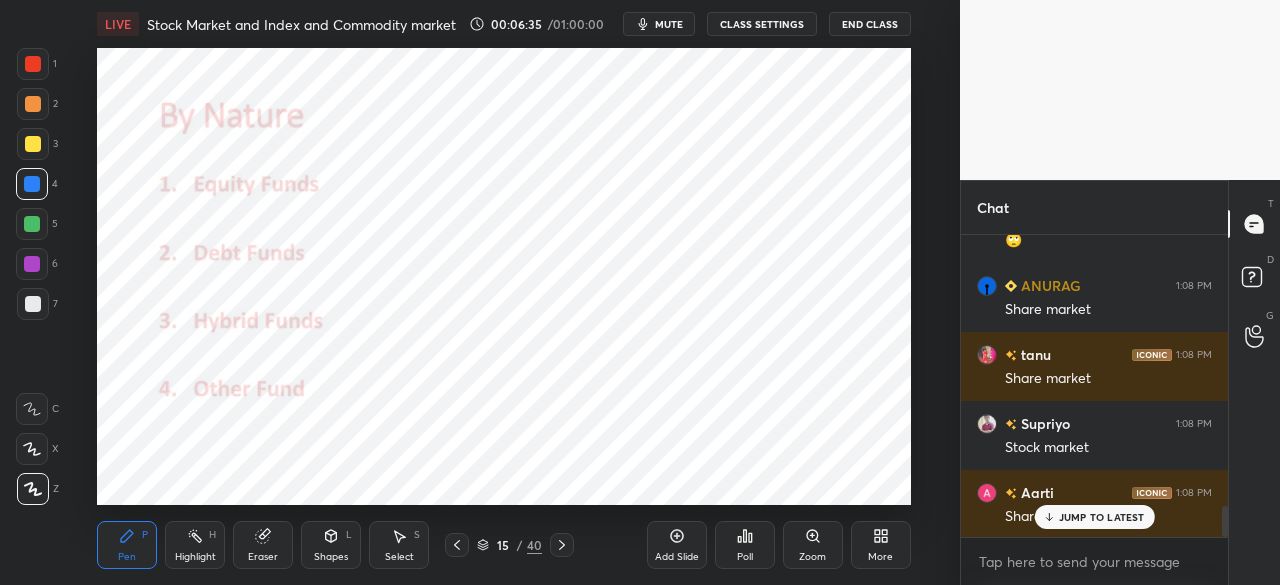 scroll, scrollTop: 2720, scrollLeft: 0, axis: vertical 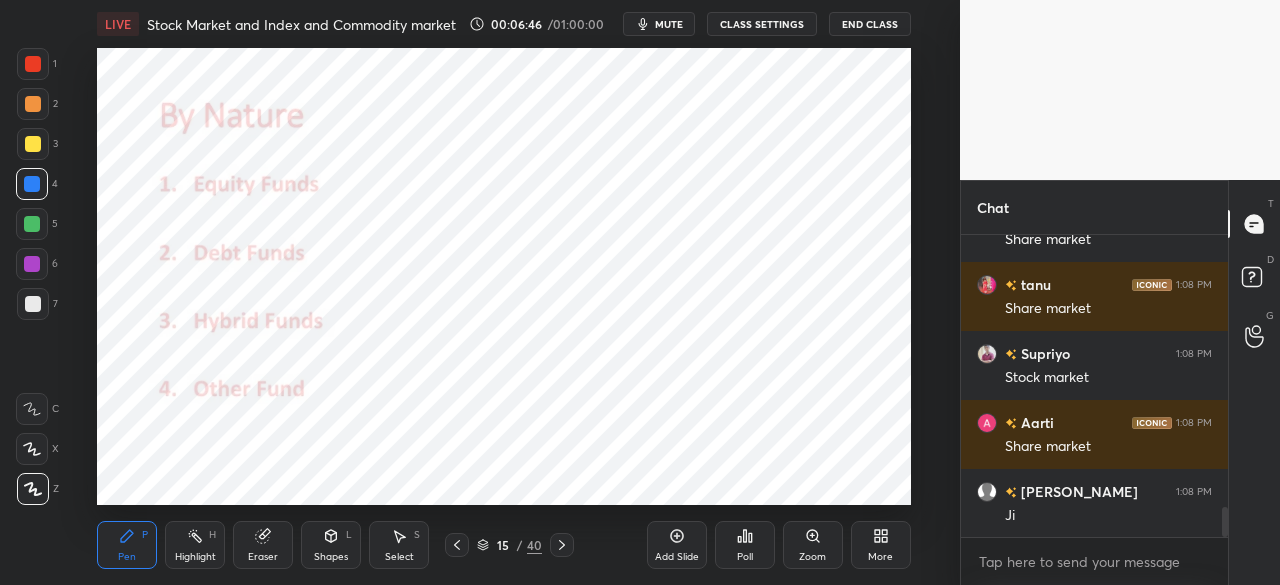 click on "Pen P Highlight H Eraser Shapes L Select S 15 / 40 Add Slide Poll Zoom More" at bounding box center (503, 545) 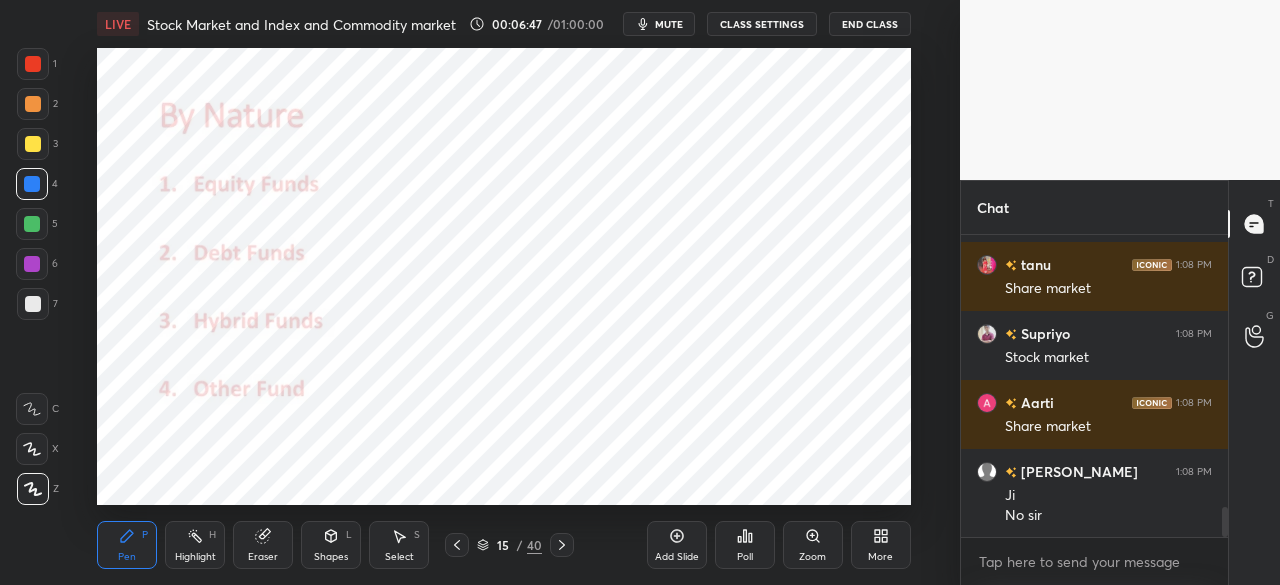 scroll, scrollTop: 2808, scrollLeft: 0, axis: vertical 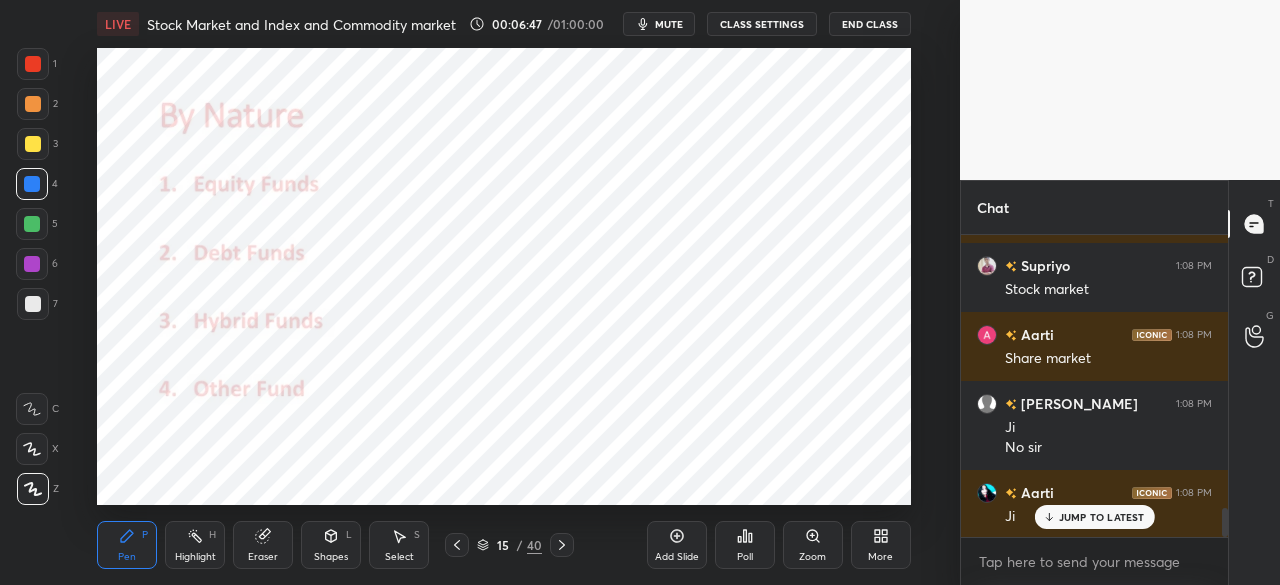 click 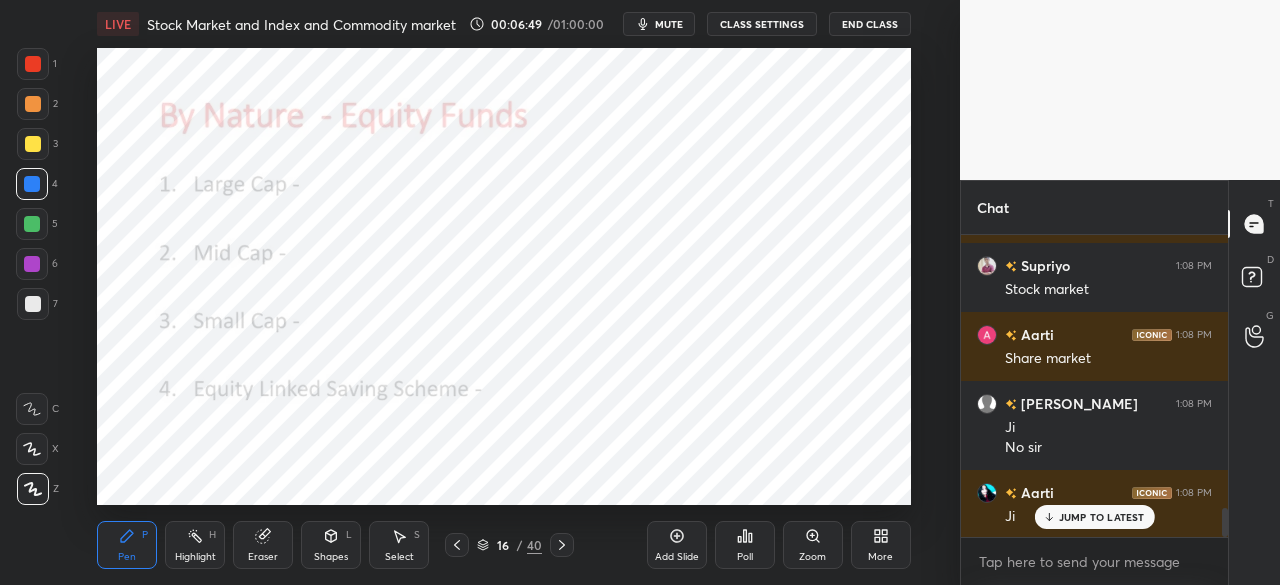 click 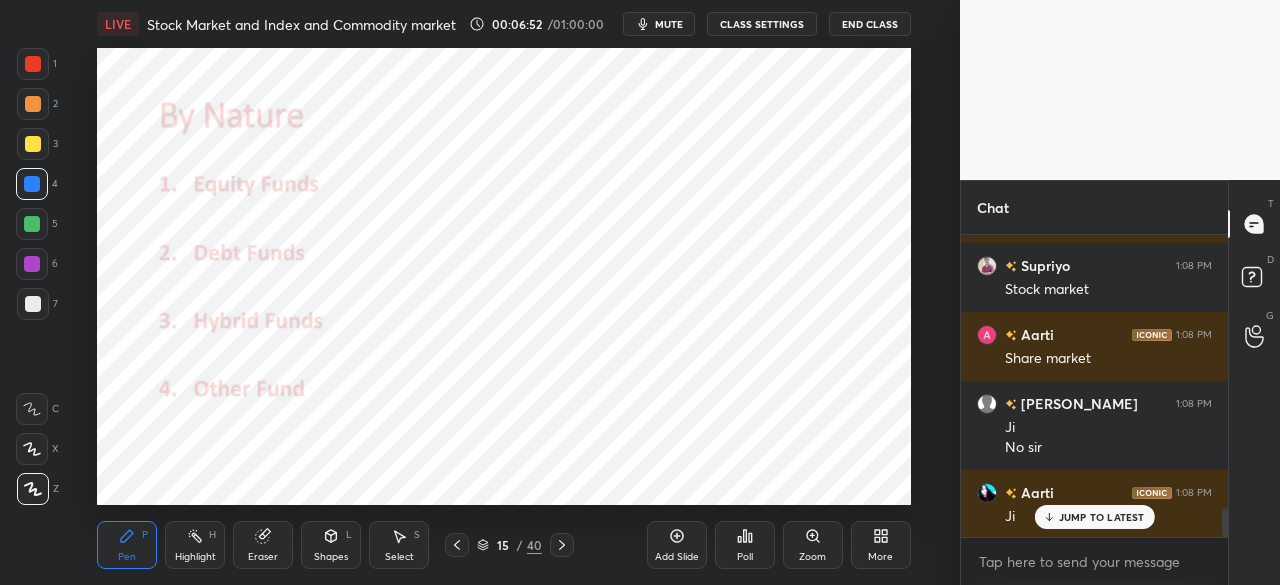 click at bounding box center (562, 545) 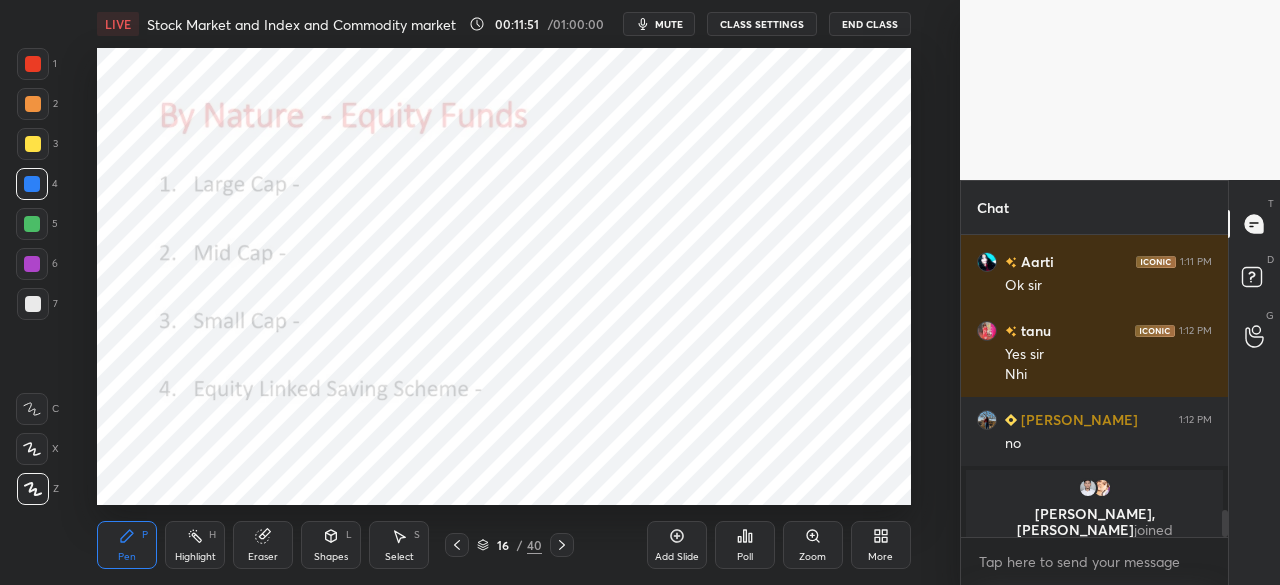 scroll, scrollTop: 3094, scrollLeft: 0, axis: vertical 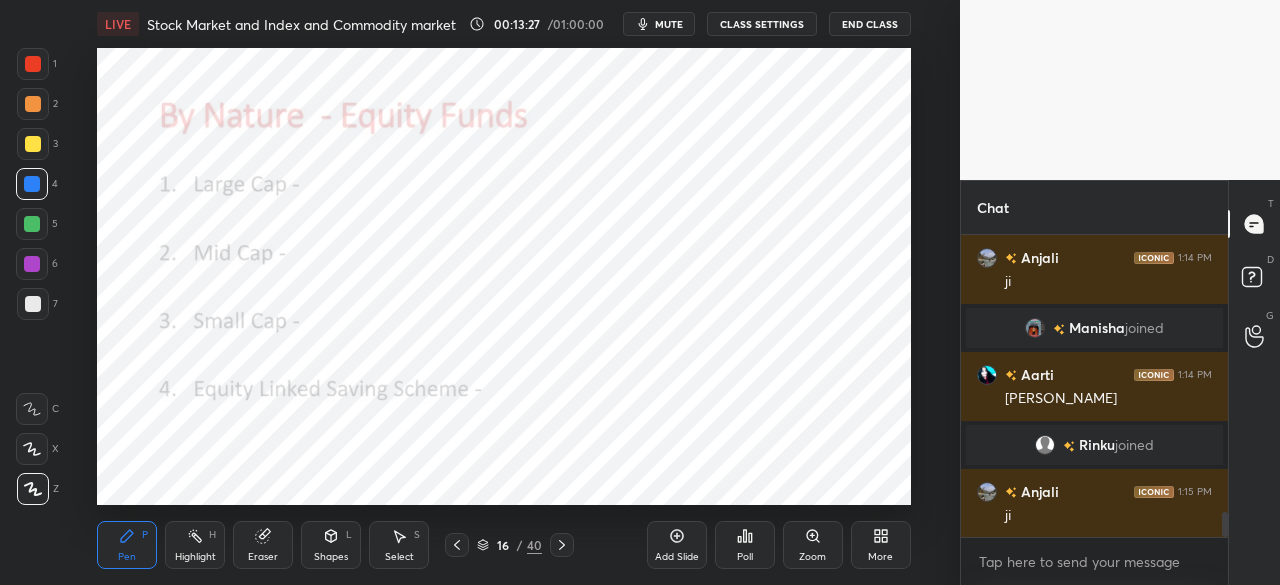 click at bounding box center [33, 64] 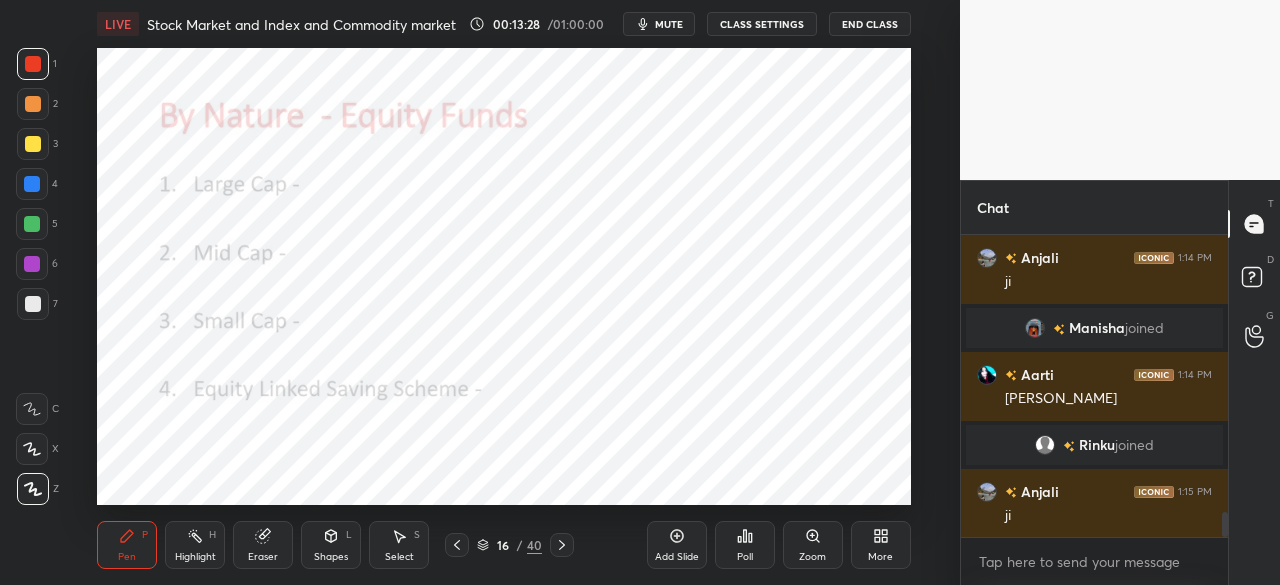 click on "Shapes L" at bounding box center (331, 545) 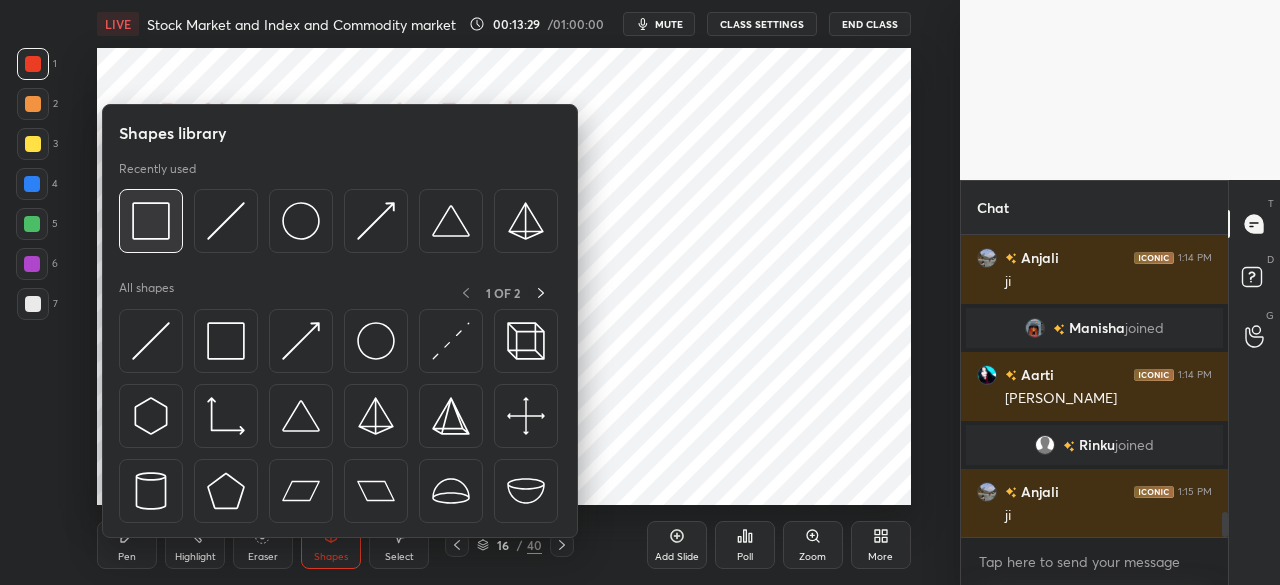 click at bounding box center (151, 221) 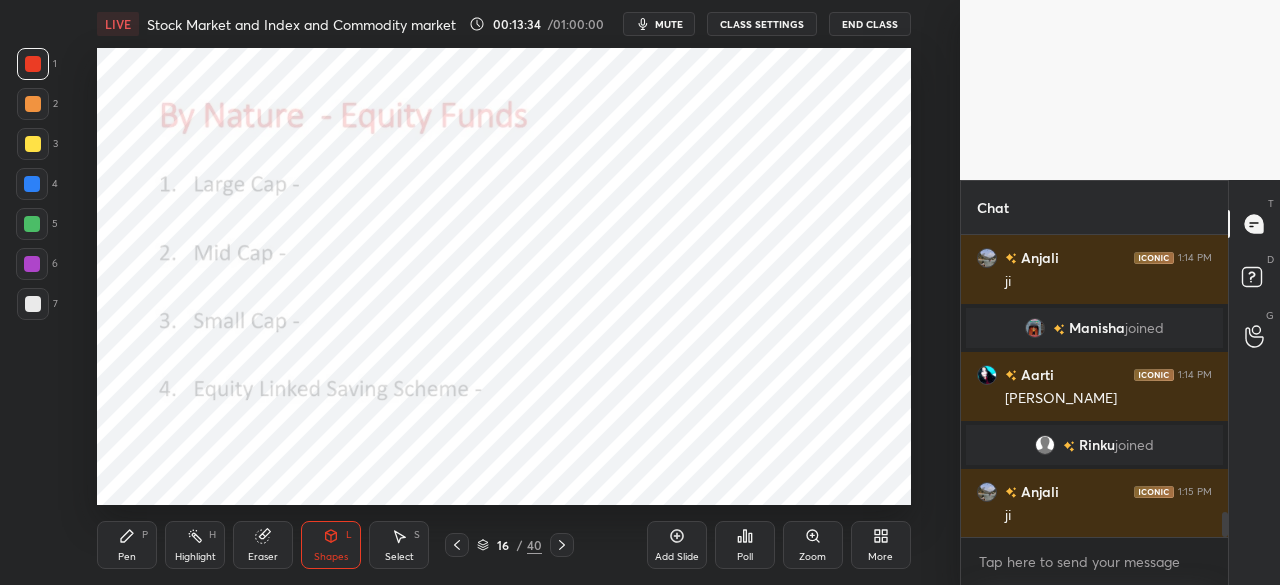 click 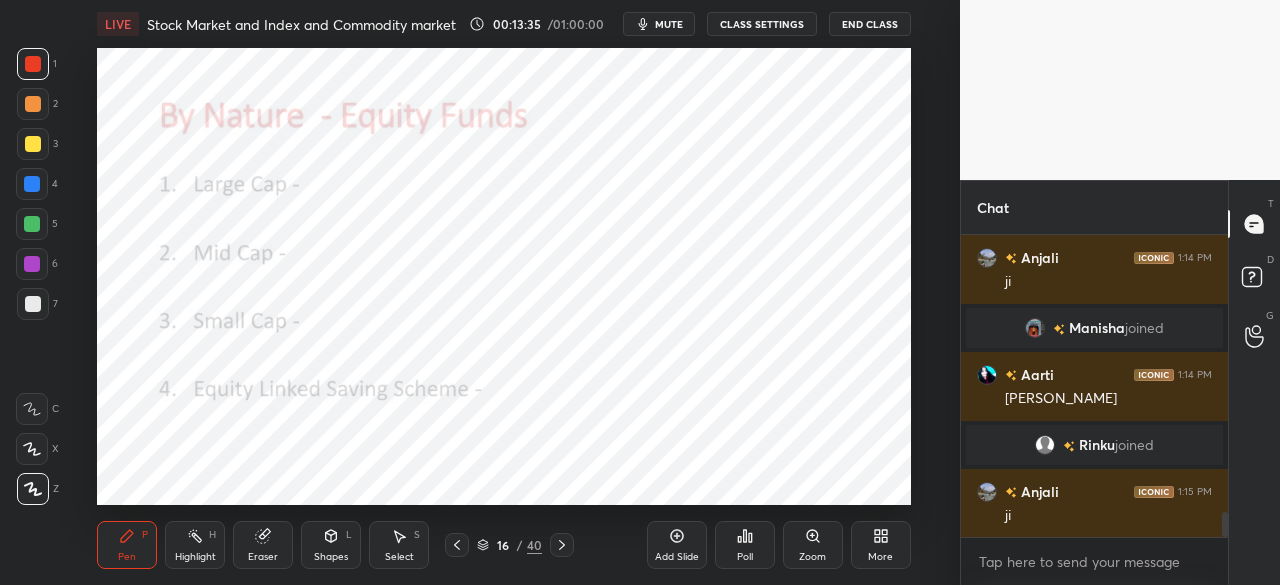 click at bounding box center [32, 184] 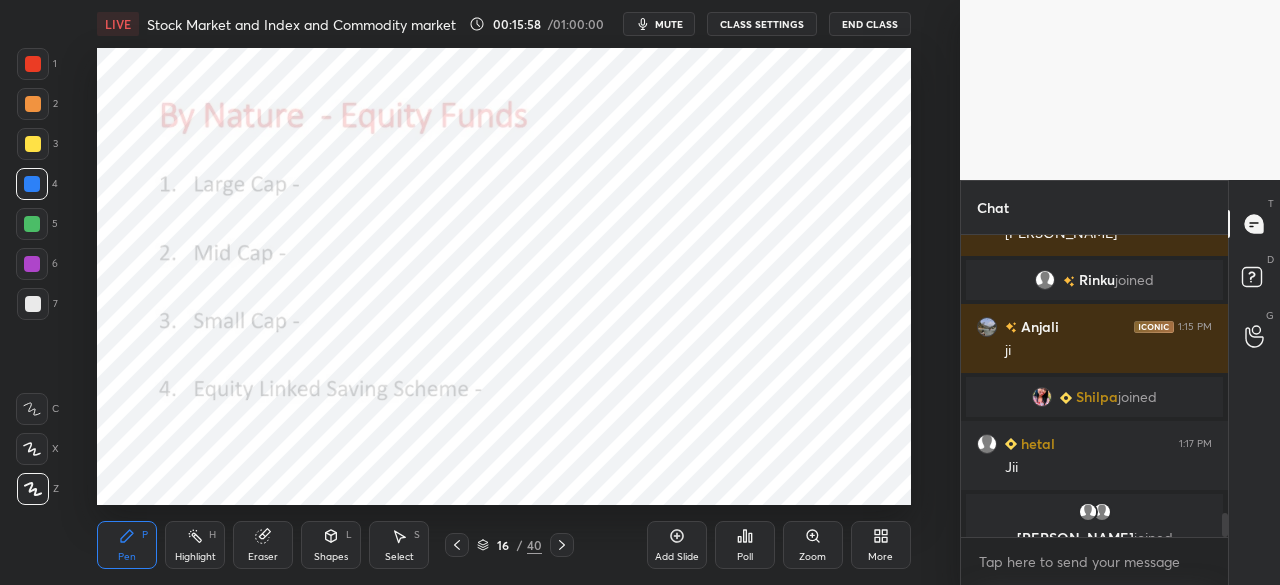 scroll, scrollTop: 3522, scrollLeft: 0, axis: vertical 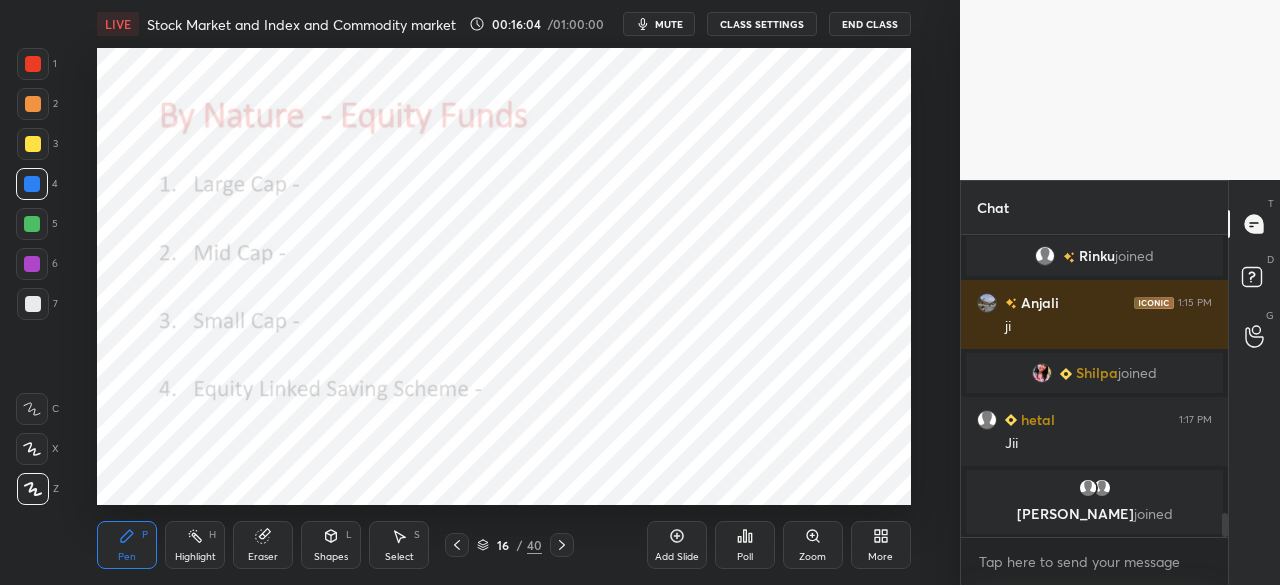 click on "LIVE Stock Market and Index and Commodity market 00:16:04 /  01:00:00 mute CLASS SETTINGS End Class Setting up your live class Poll for   secs No correct answer Start poll Back Stock Market and Index and Commodity market • L23 of General Awareness - प्रयास Foundation Course Part-2 for Bank Exams 2025 [PERSON_NAME] Pen P Highlight H Eraser Shapes L Select S 16 / 40 Add Slide Poll Zoom More" at bounding box center [504, 292] 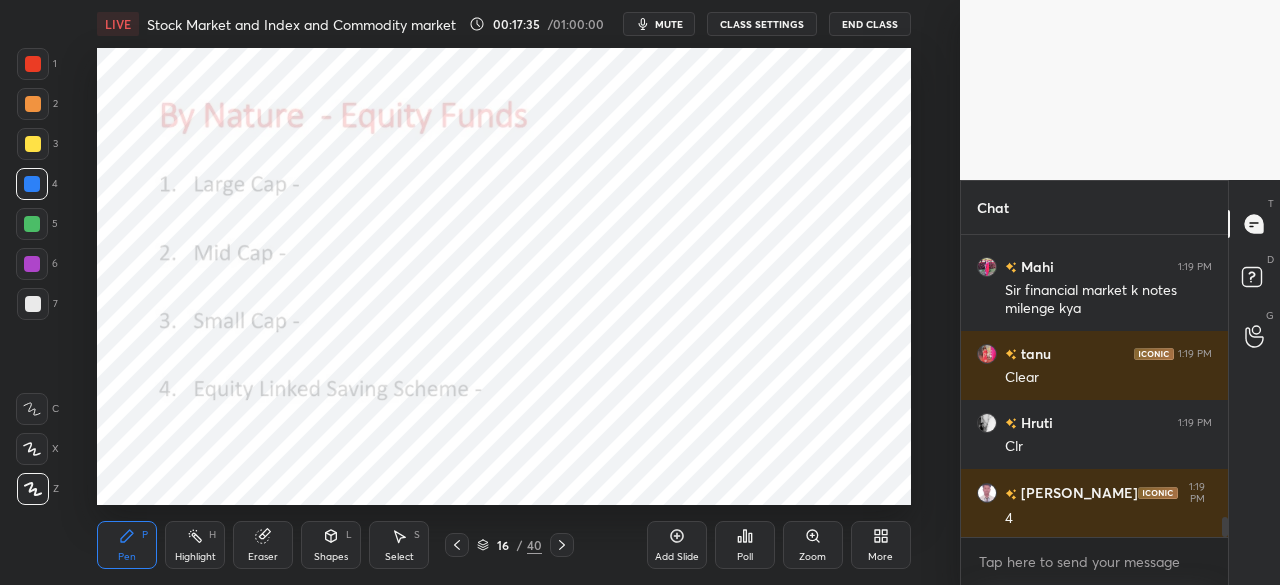 scroll, scrollTop: 4236, scrollLeft: 0, axis: vertical 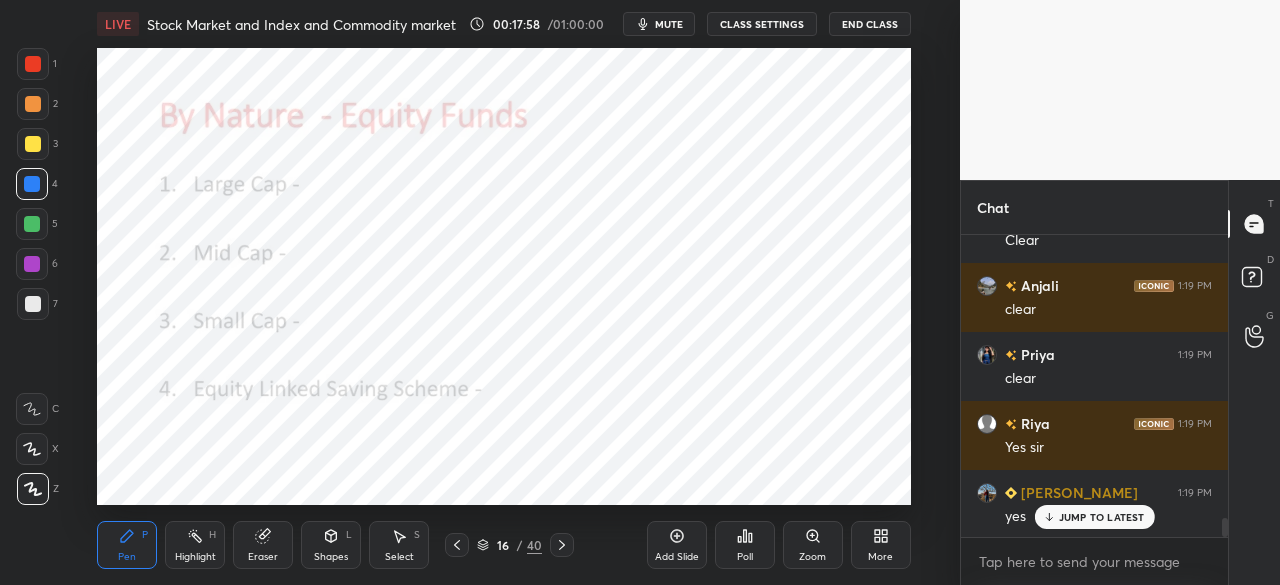 click 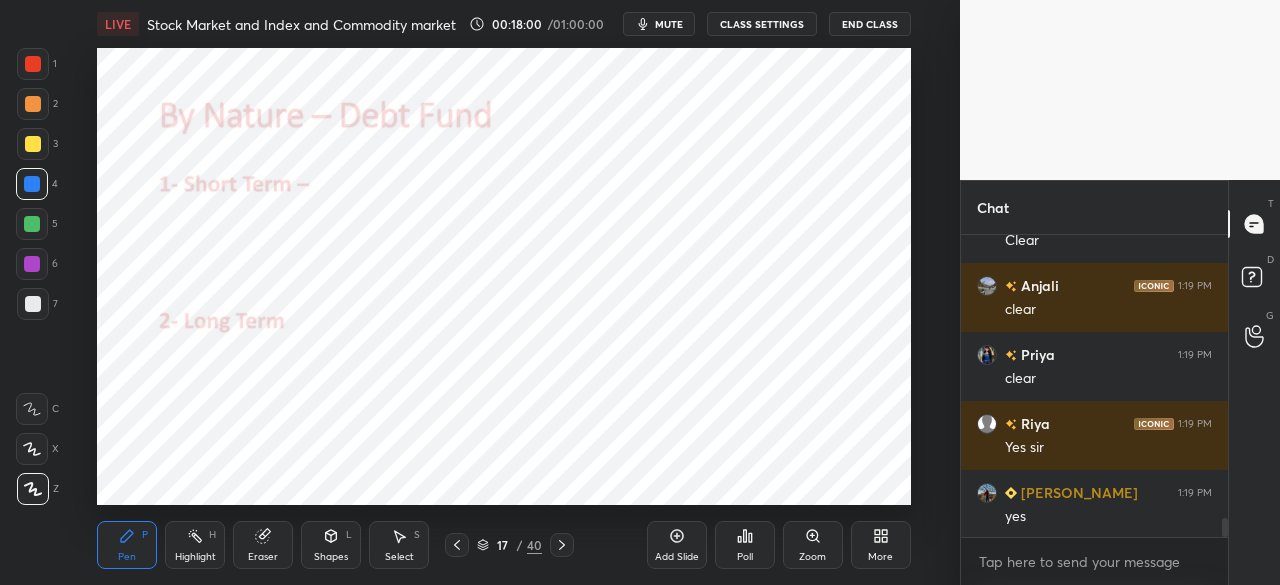 scroll, scrollTop: 4582, scrollLeft: 0, axis: vertical 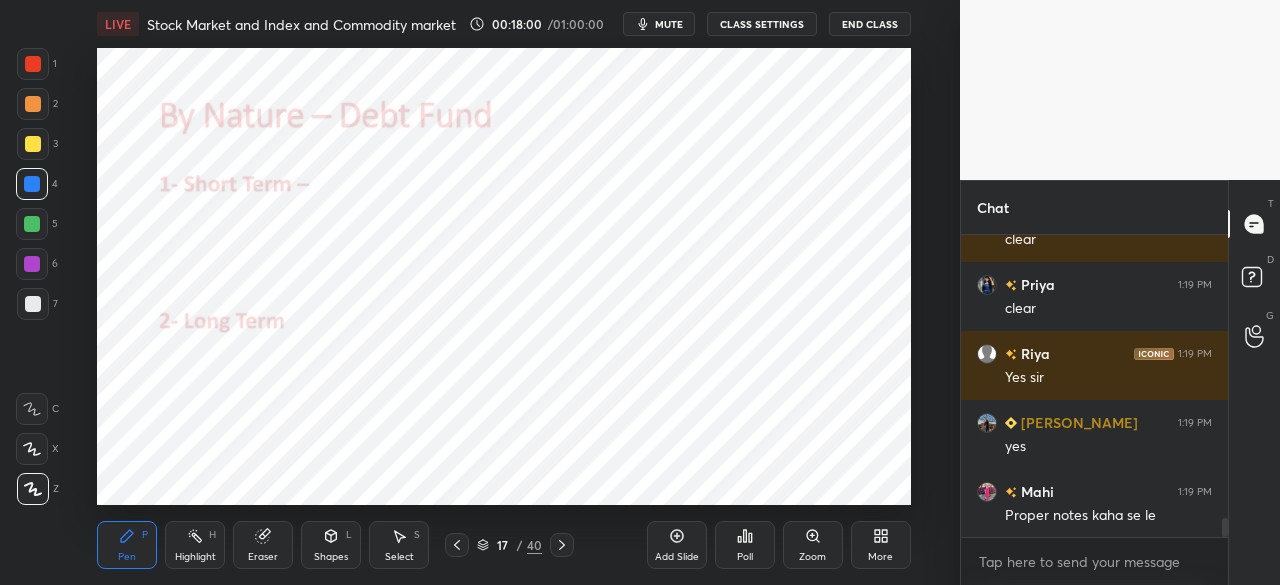 click at bounding box center [33, 64] 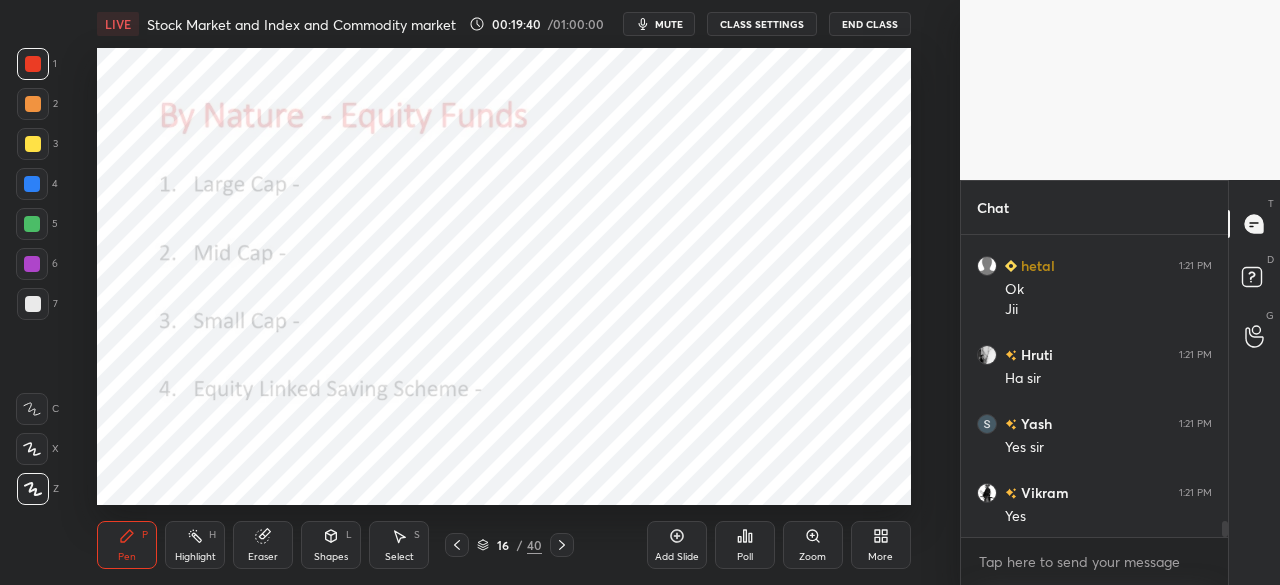 scroll, scrollTop: 5328, scrollLeft: 0, axis: vertical 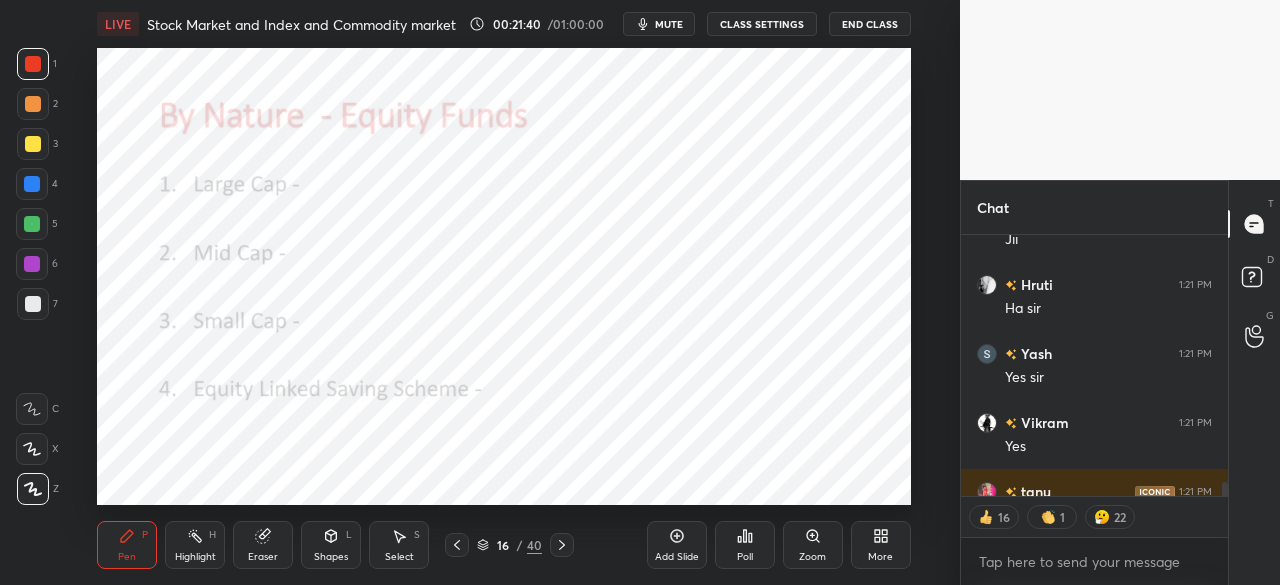 click on "T Messages (T) D Doubts (D) G Raise Hand (G)" at bounding box center [1254, 382] 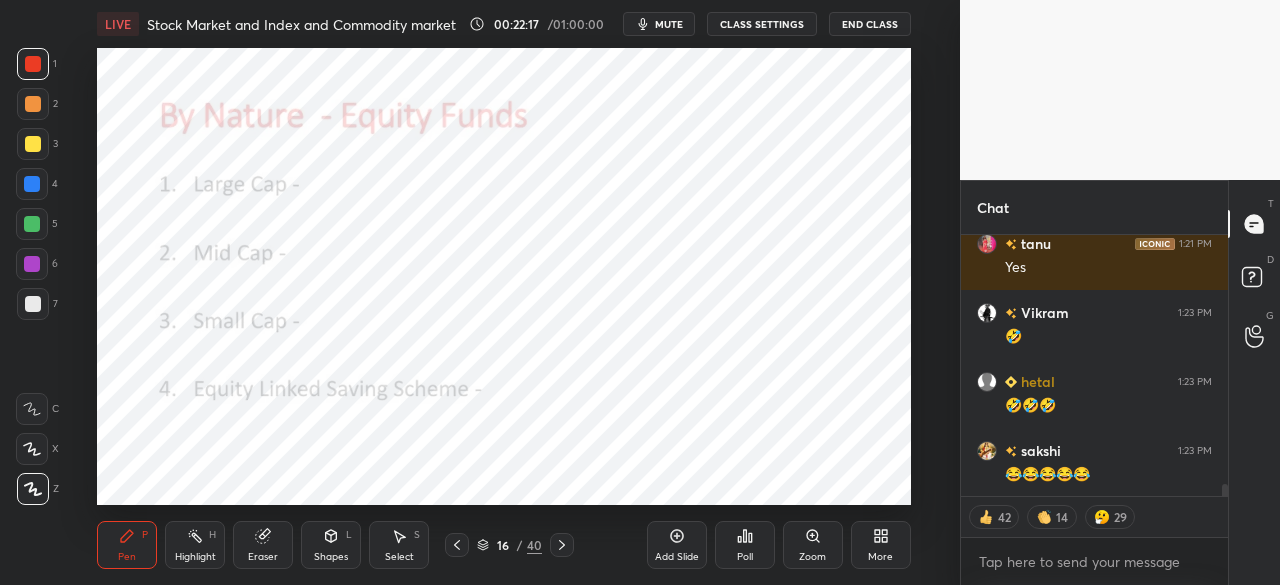 scroll, scrollTop: 5645, scrollLeft: 0, axis: vertical 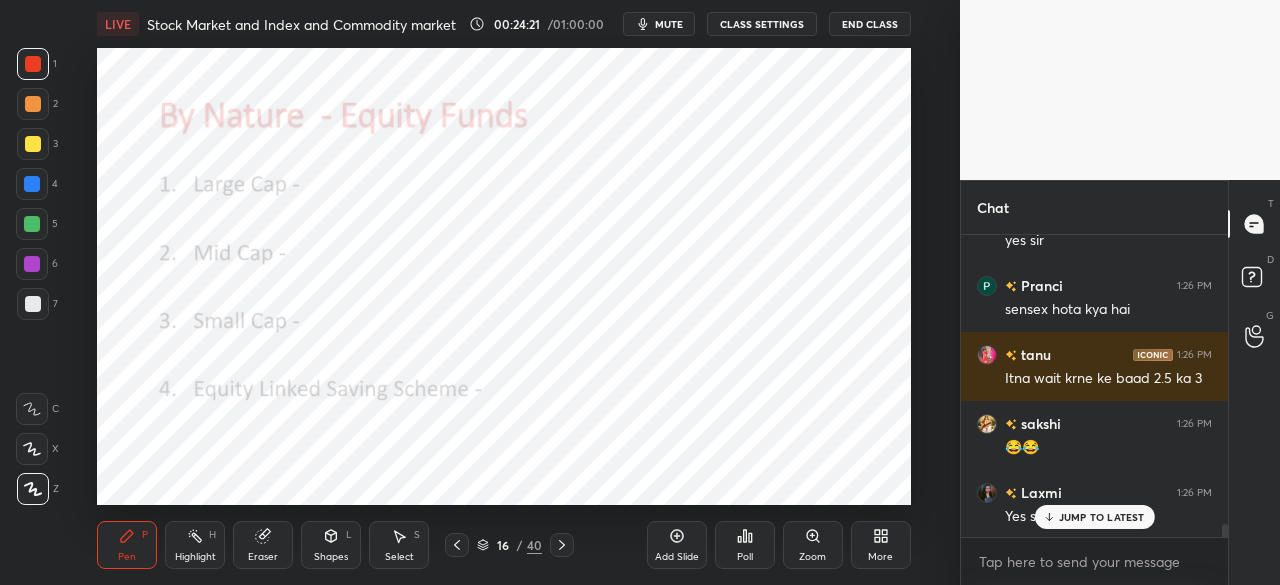 click 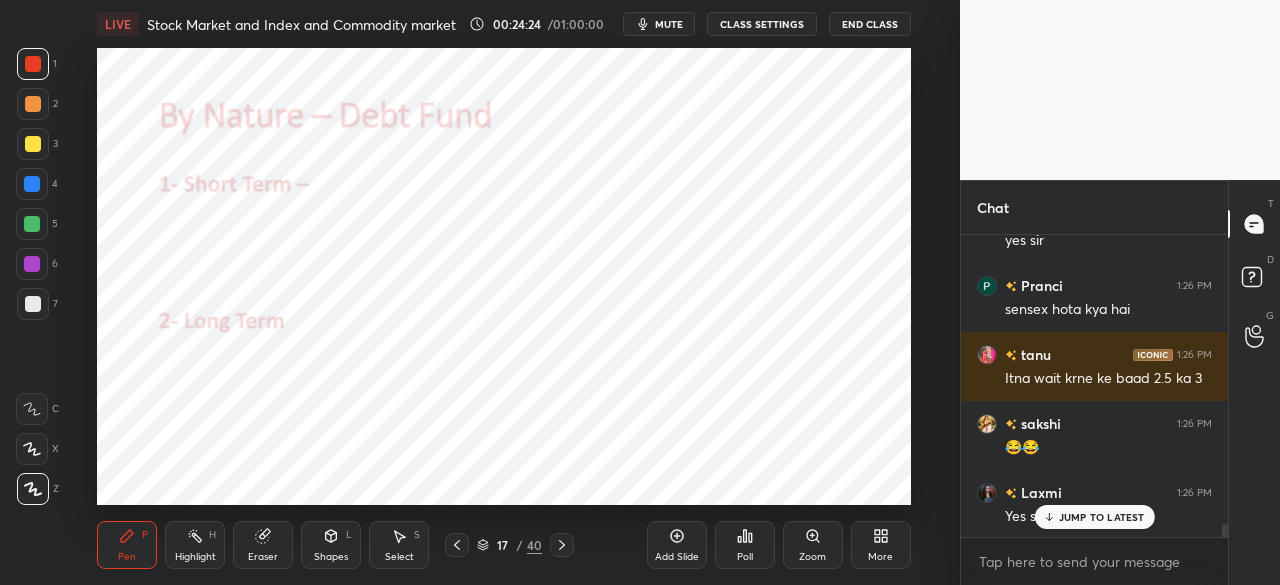 scroll, scrollTop: 6590, scrollLeft: 0, axis: vertical 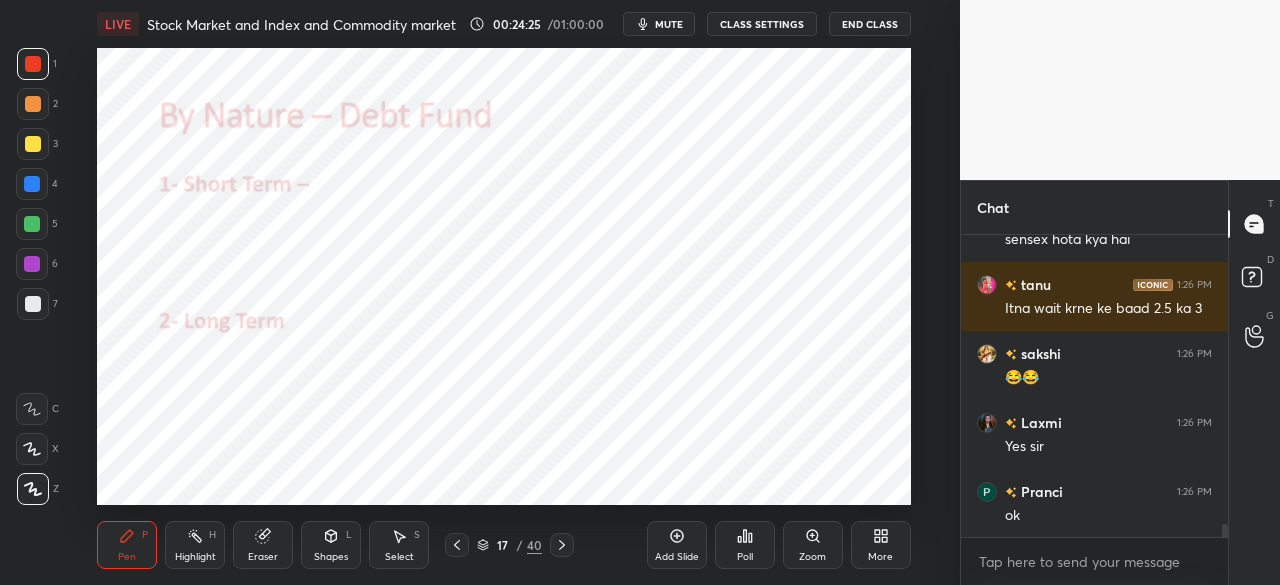 click at bounding box center [32, 184] 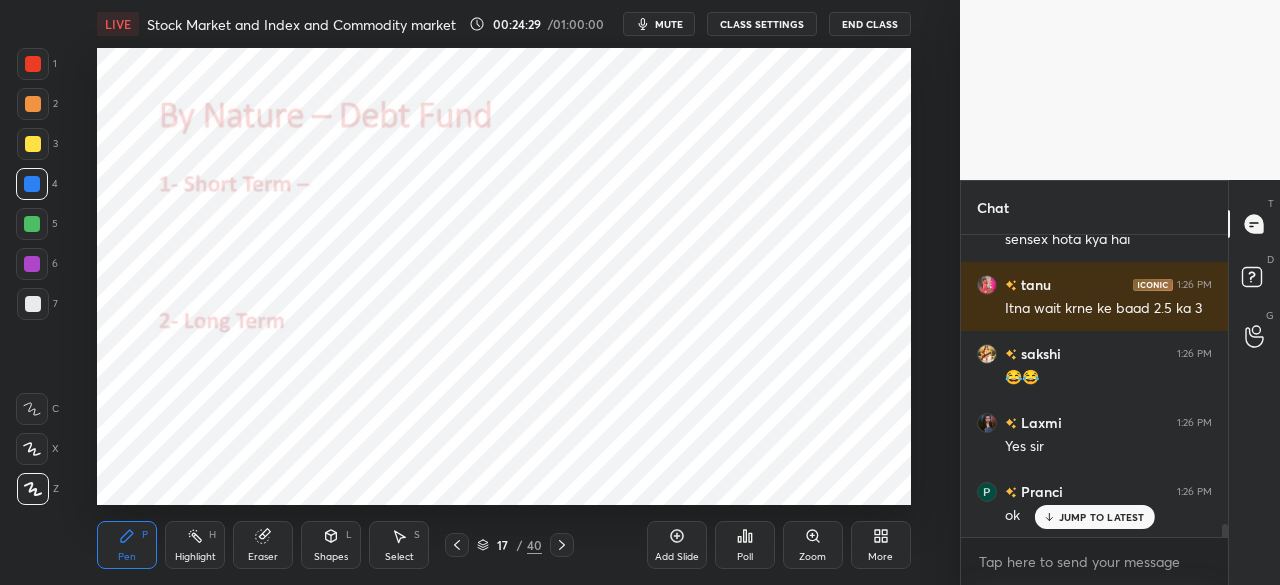 scroll, scrollTop: 6658, scrollLeft: 0, axis: vertical 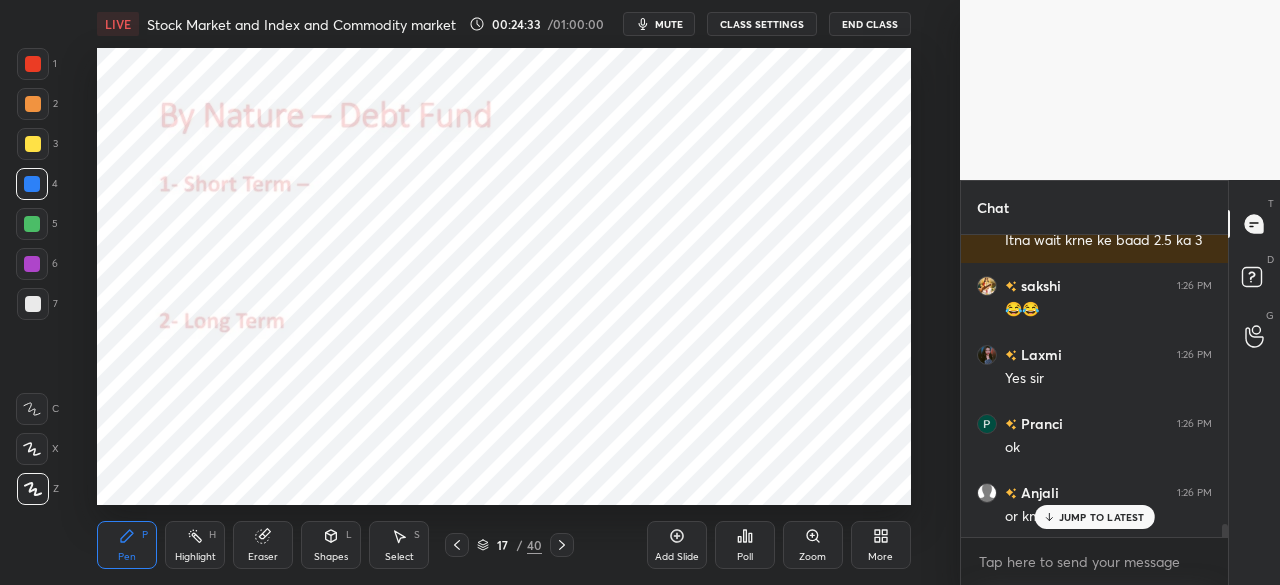 click 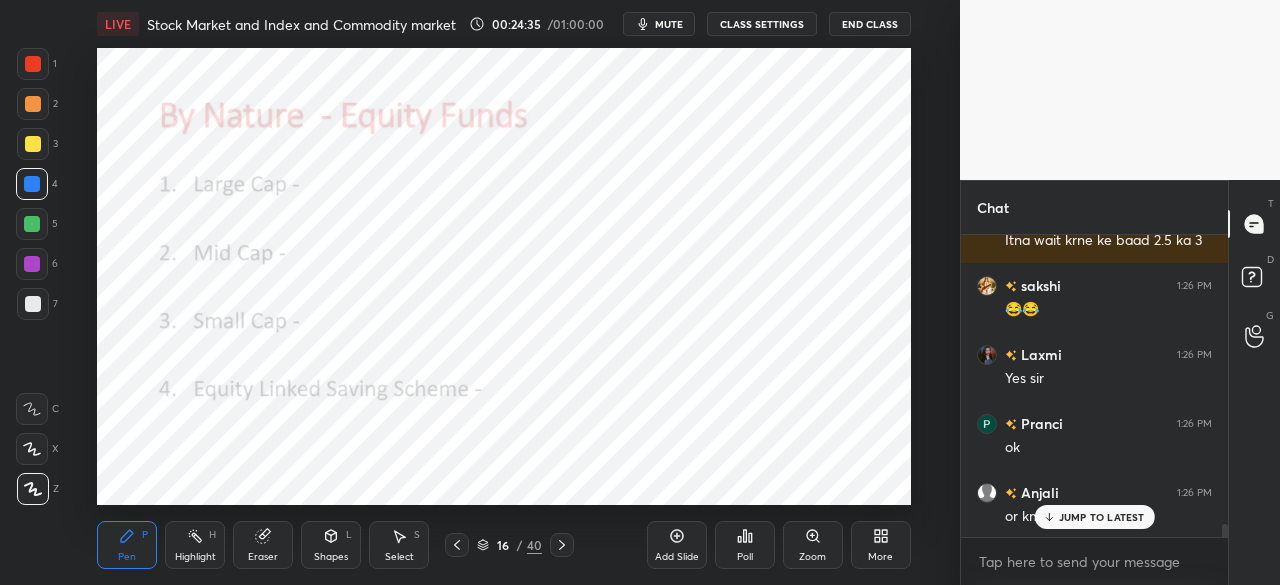 click 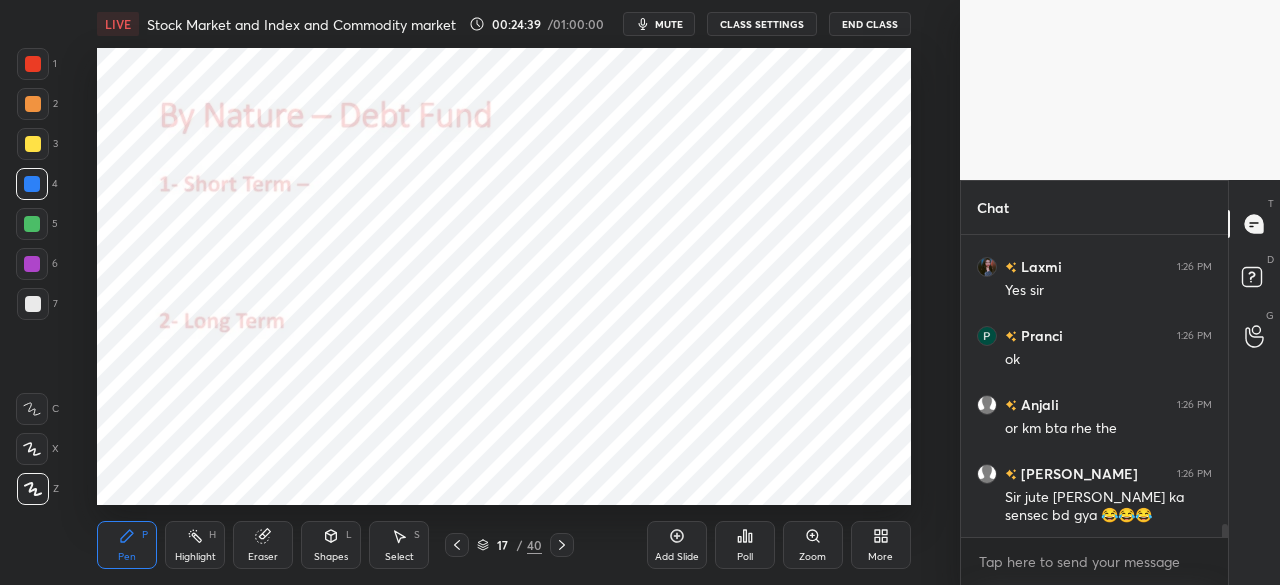 scroll, scrollTop: 6794, scrollLeft: 0, axis: vertical 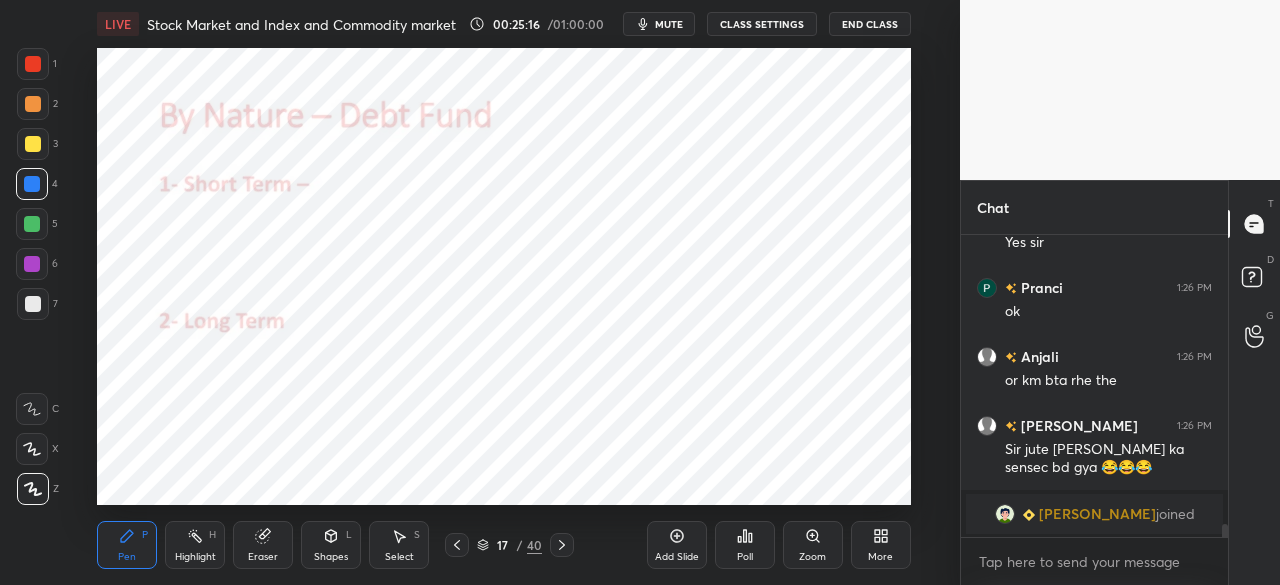 click 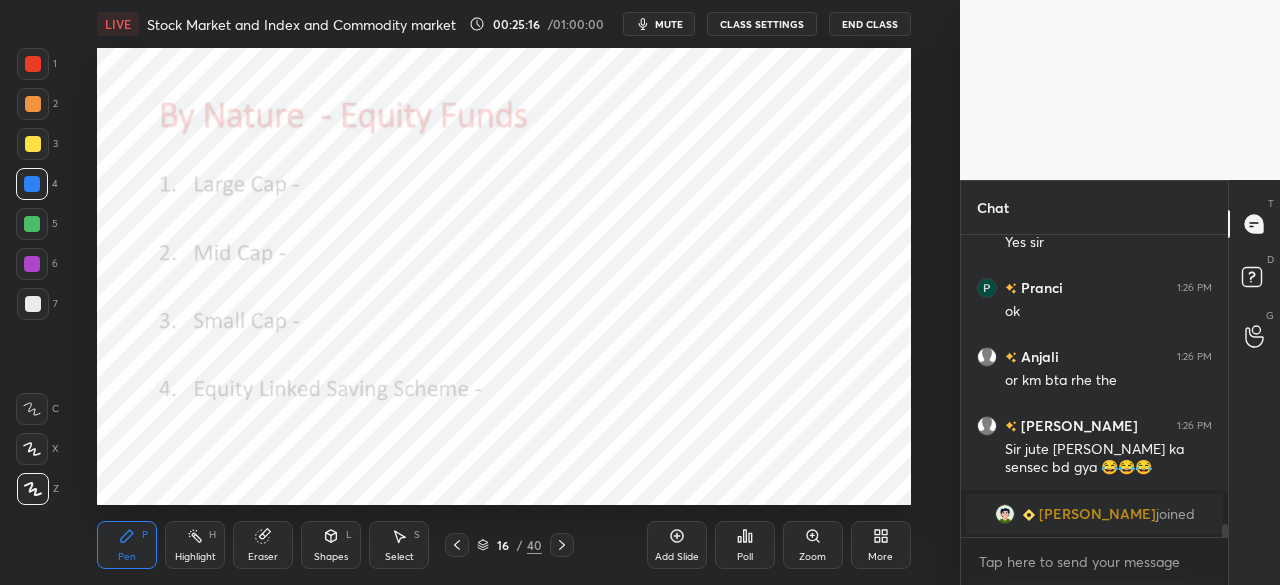 click 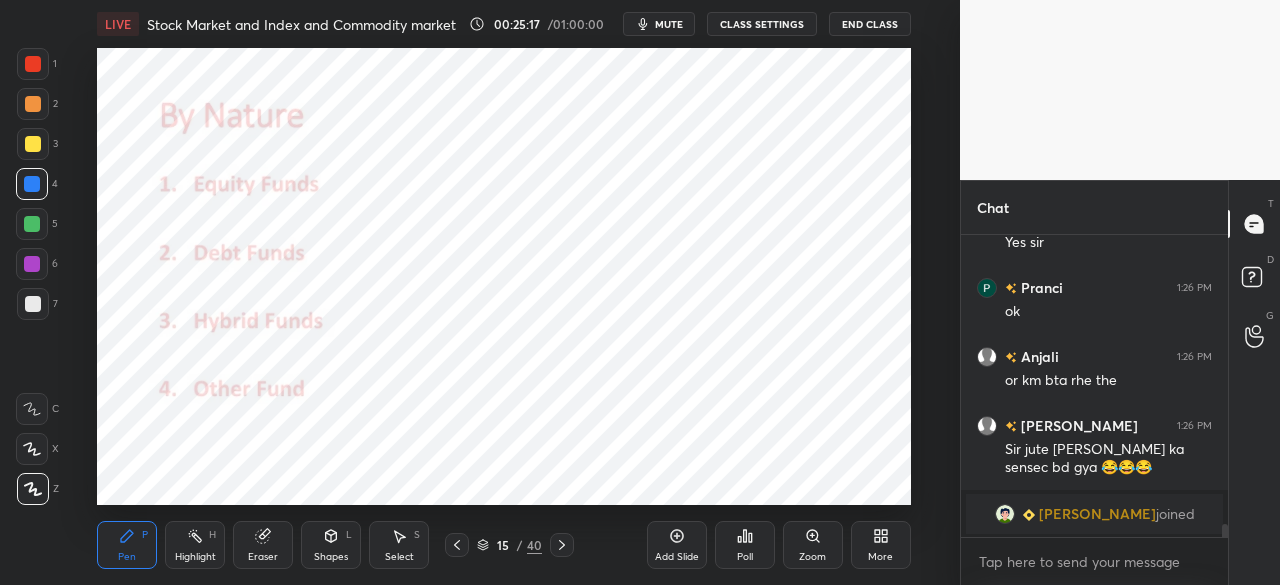 click 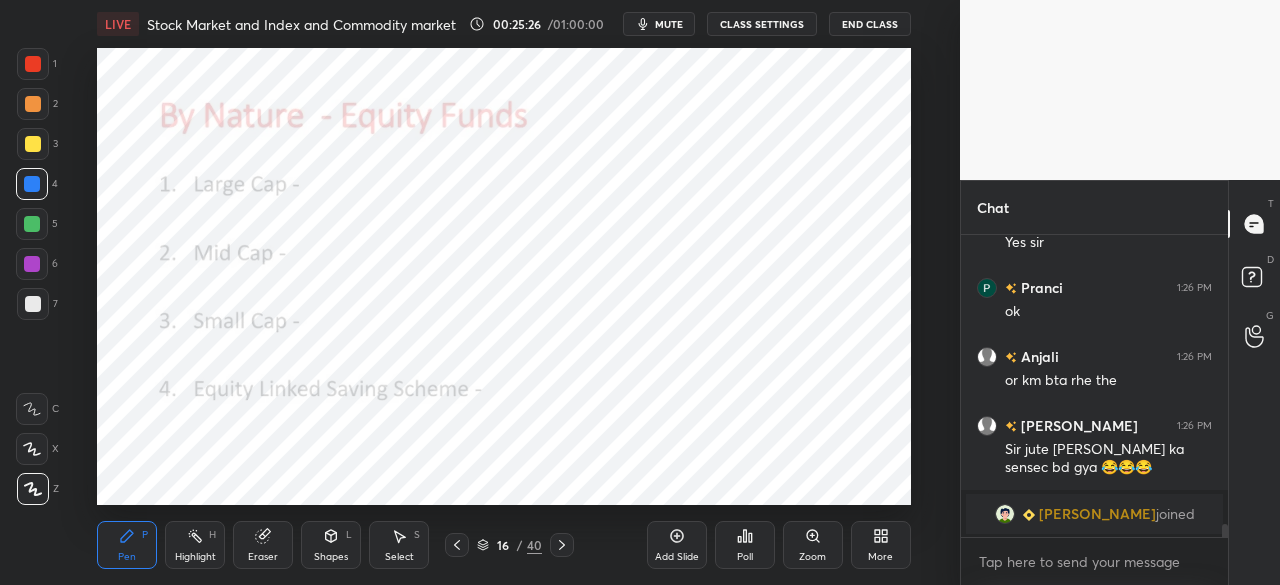 click 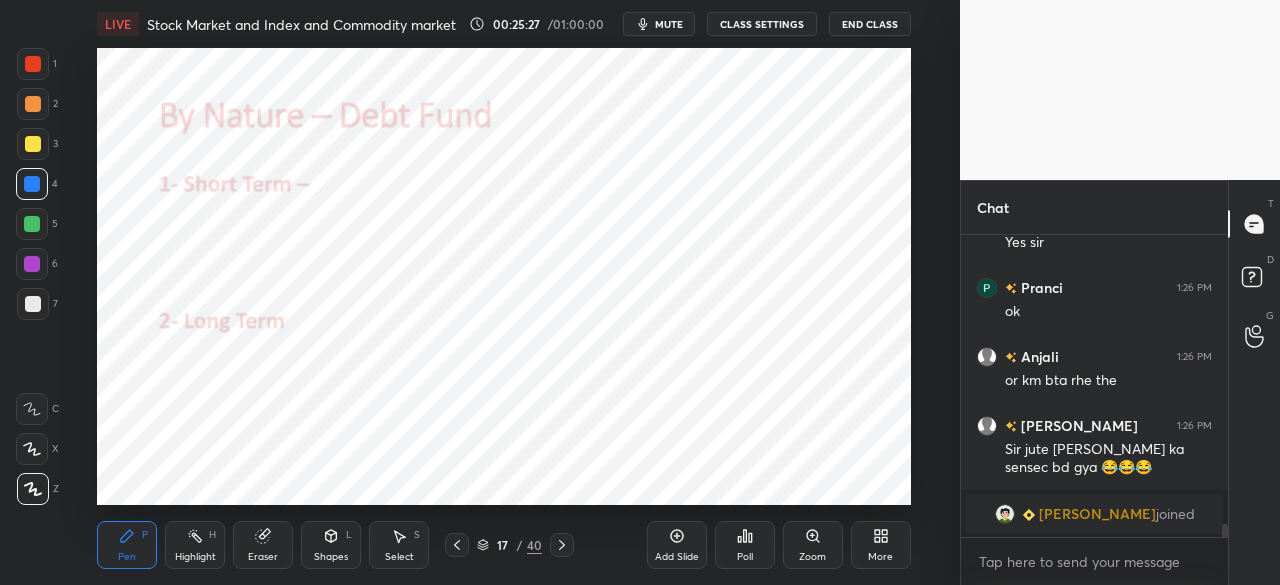 click 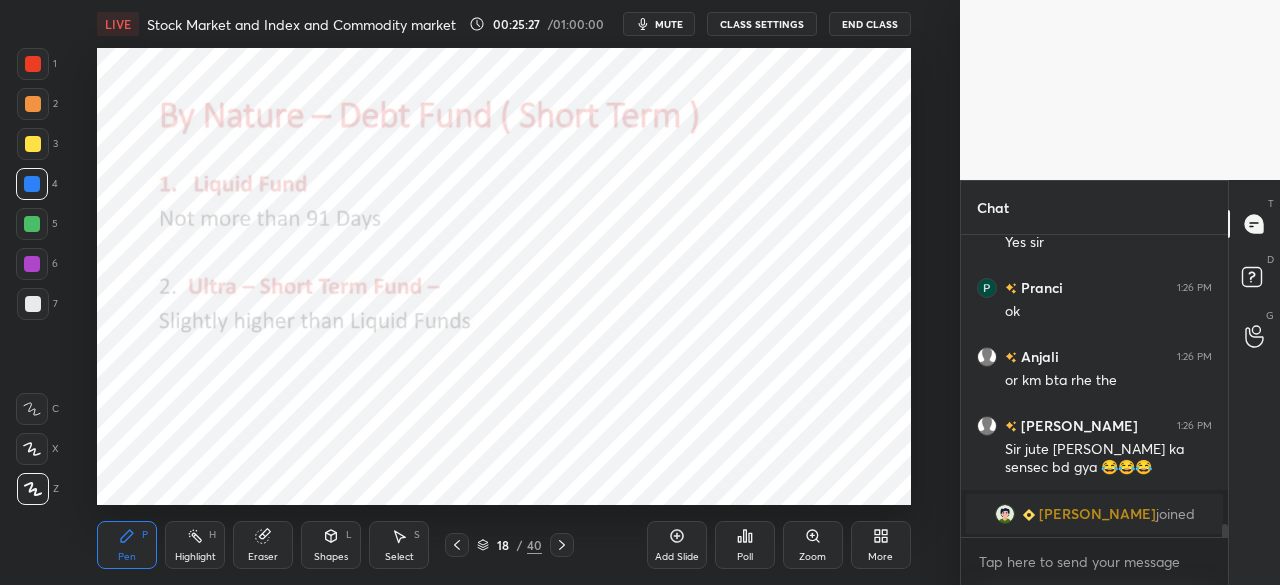 click 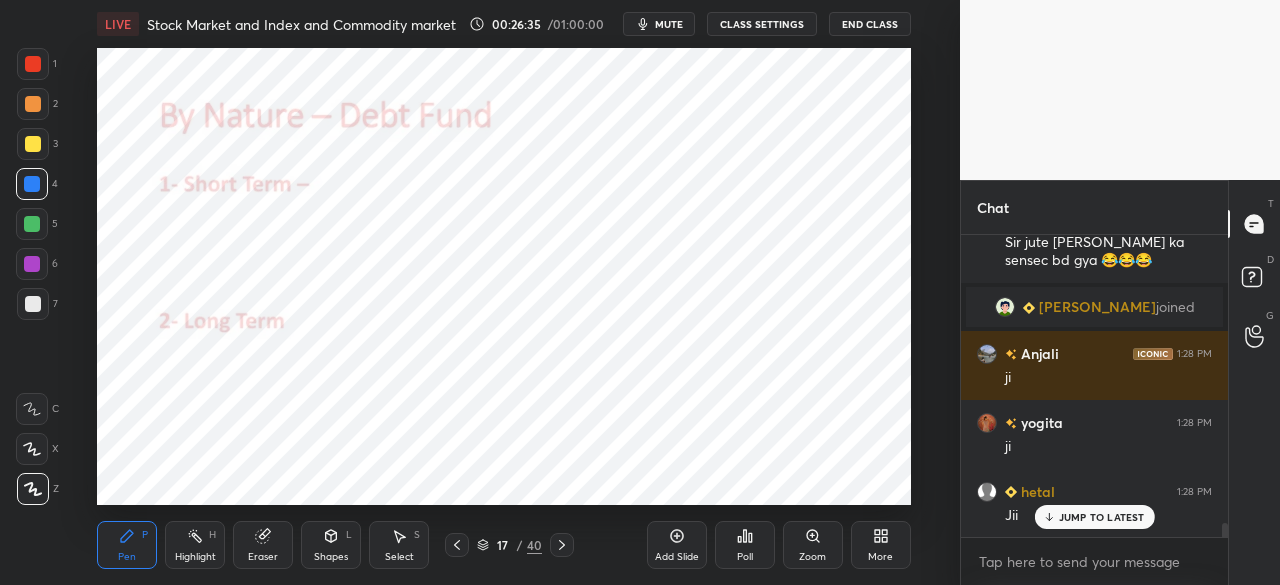 scroll, scrollTop: 6162, scrollLeft: 0, axis: vertical 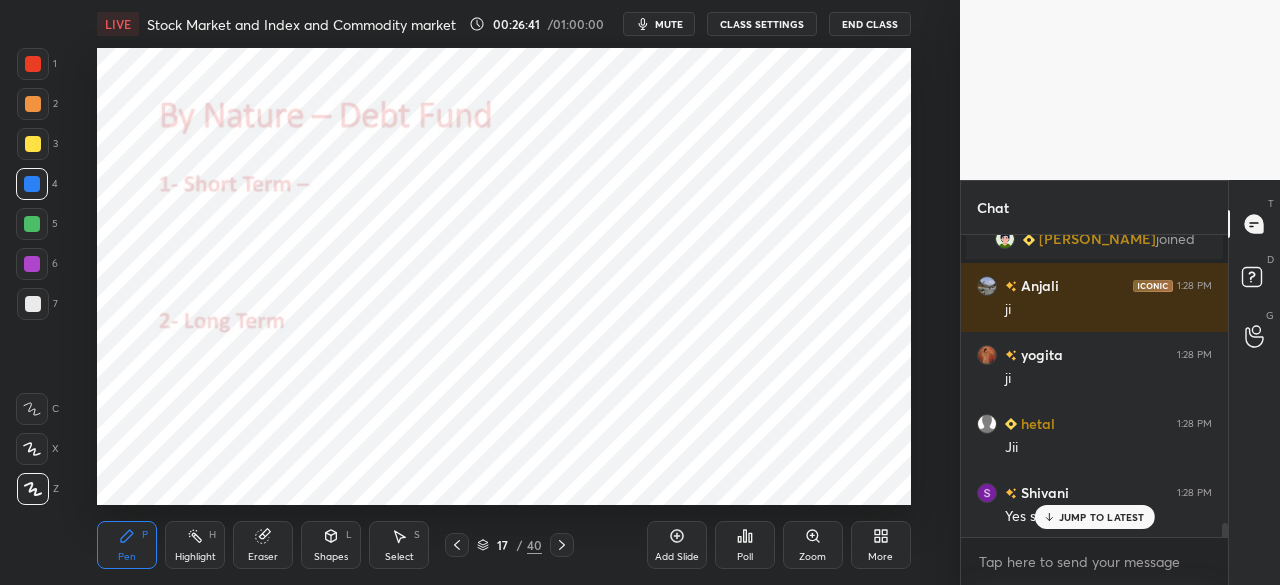 click 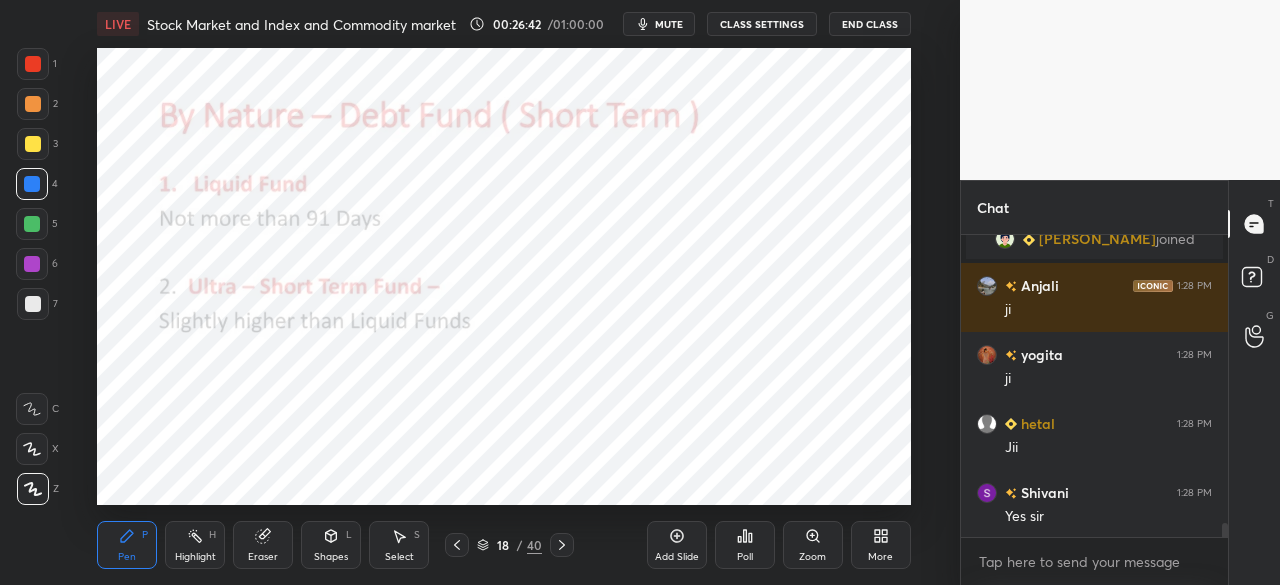 scroll, scrollTop: 6232, scrollLeft: 0, axis: vertical 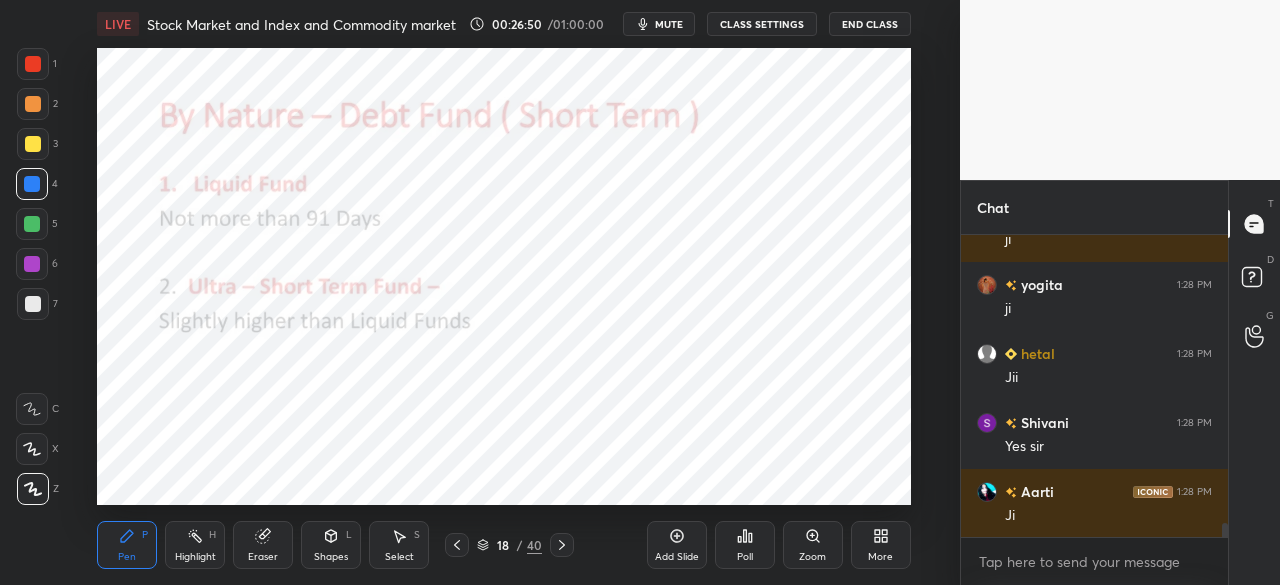 click on "Add Slide" at bounding box center (677, 545) 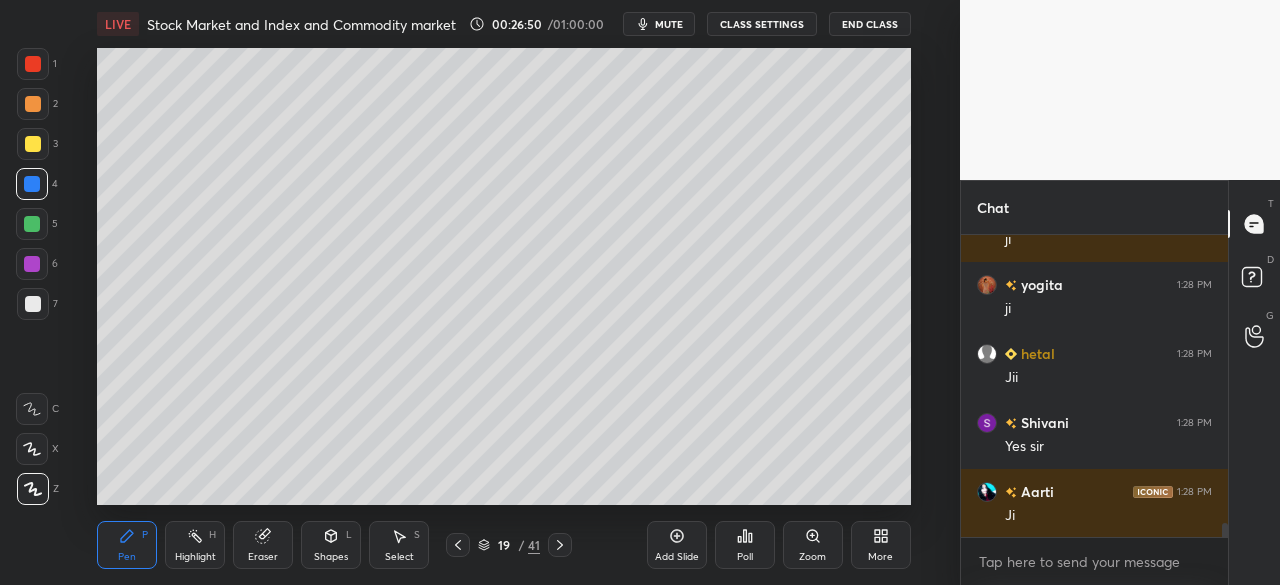 click at bounding box center [33, 144] 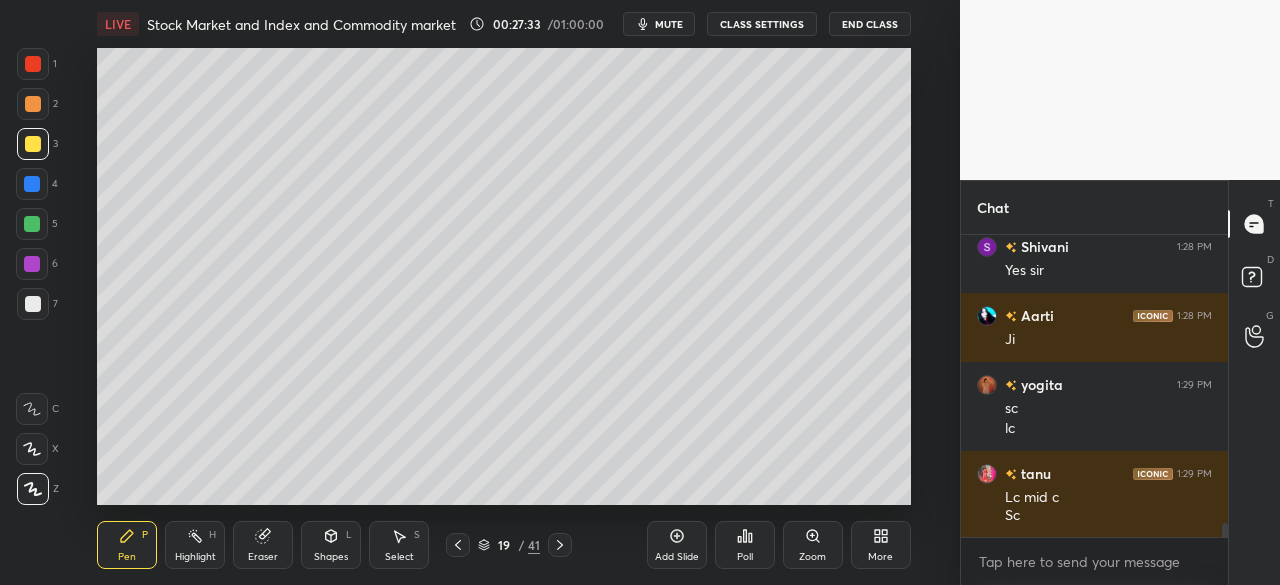scroll, scrollTop: 6476, scrollLeft: 0, axis: vertical 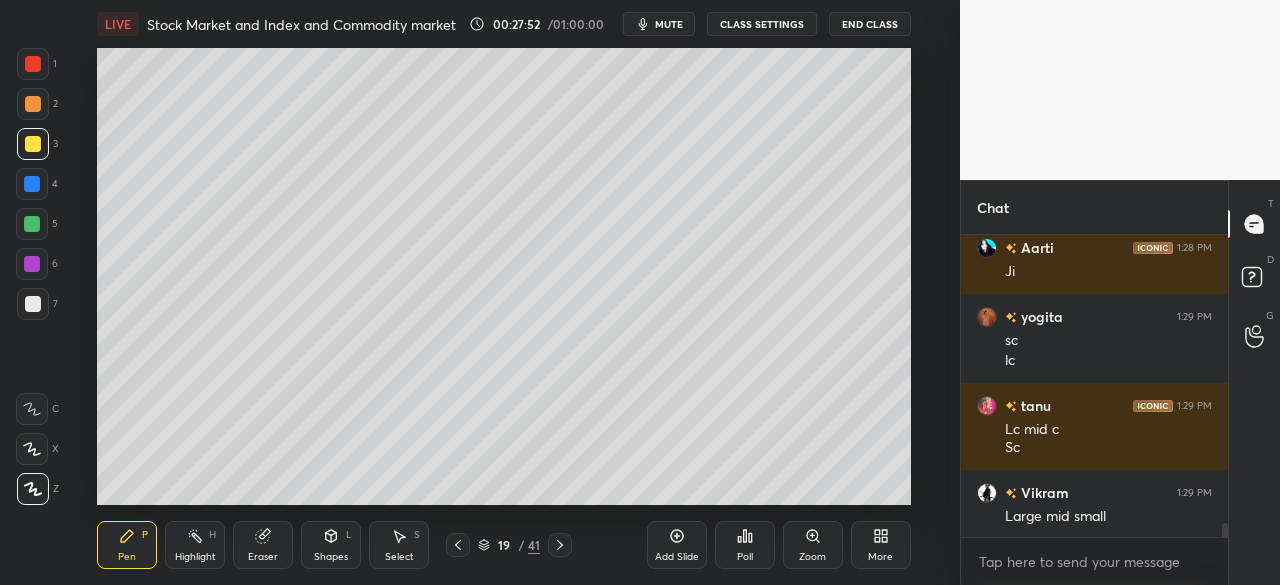 click 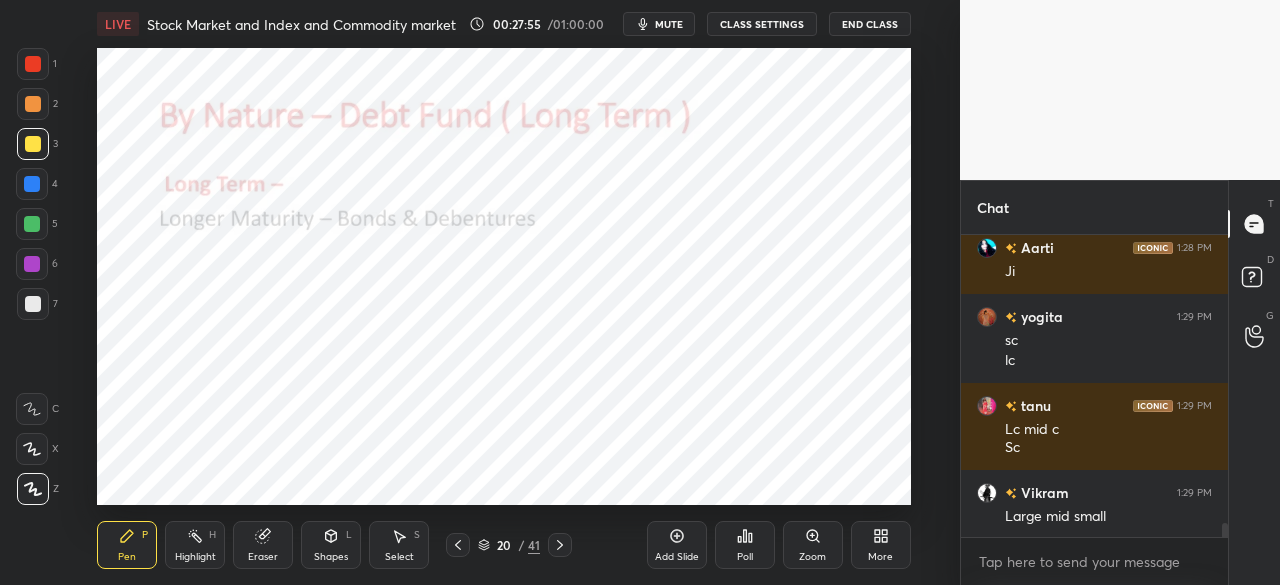 click 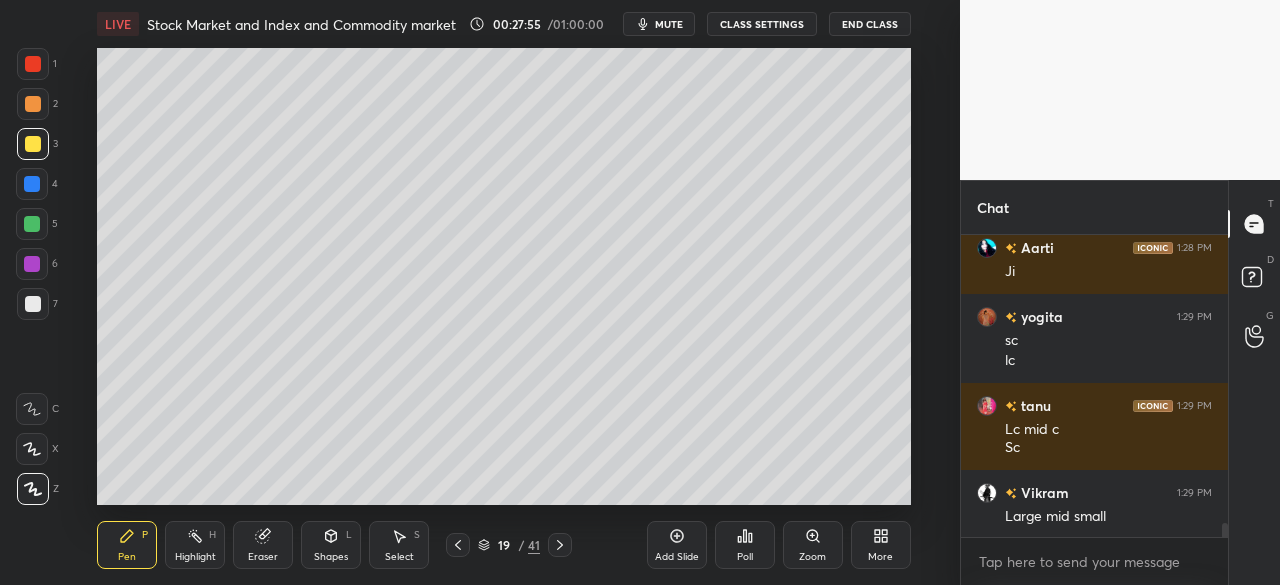 click 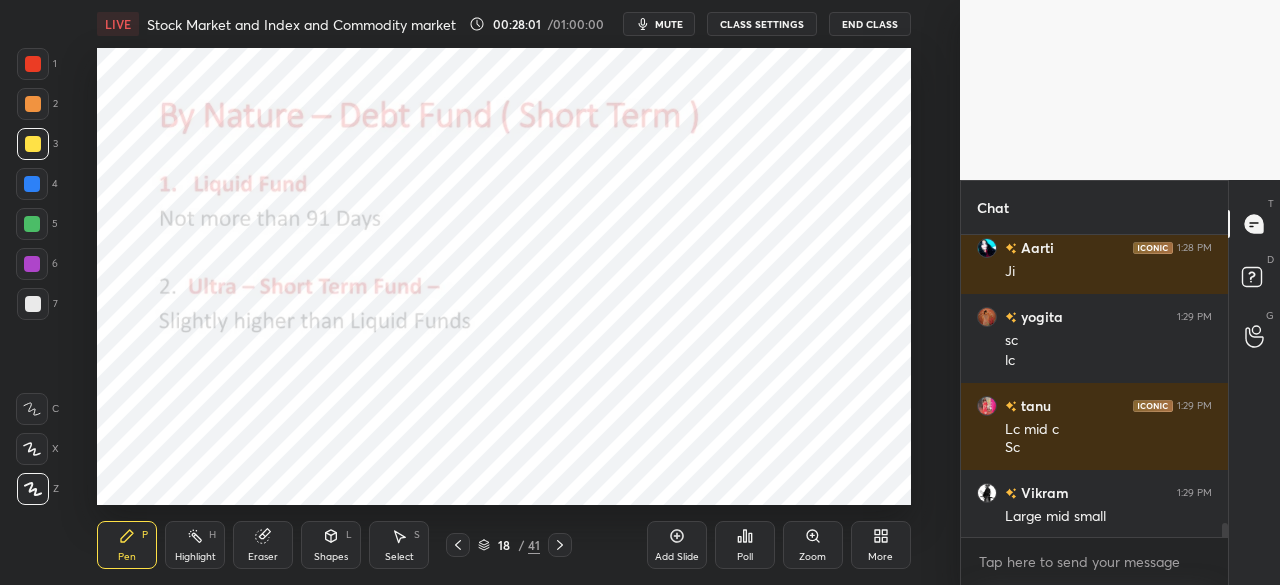 click at bounding box center (32, 184) 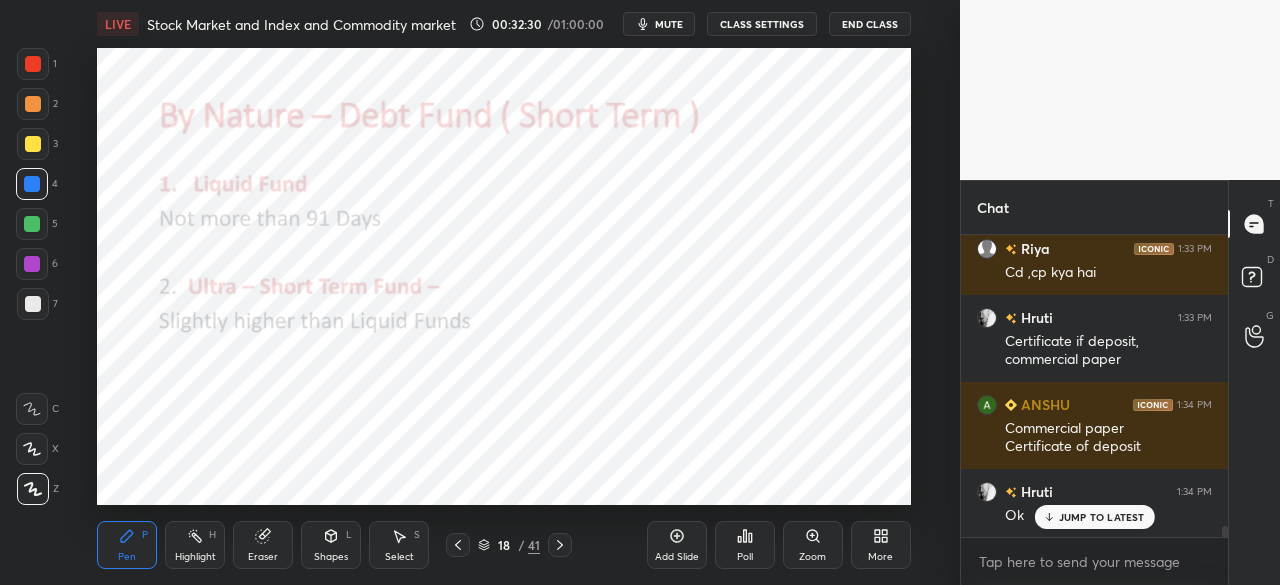 scroll, scrollTop: 7850, scrollLeft: 0, axis: vertical 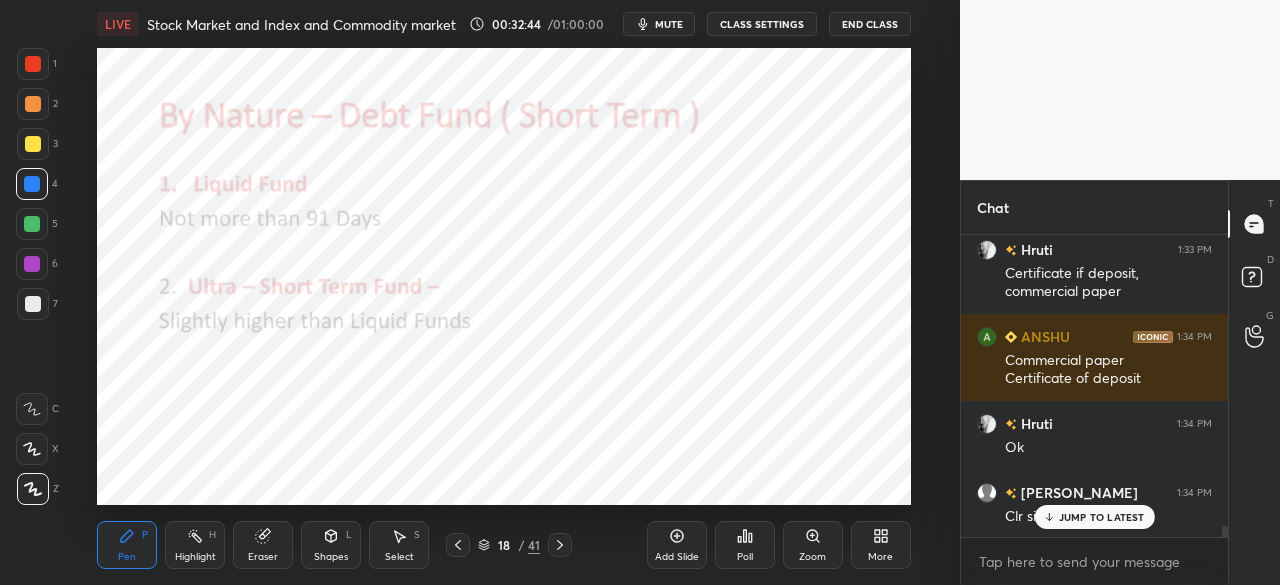 click at bounding box center [33, 64] 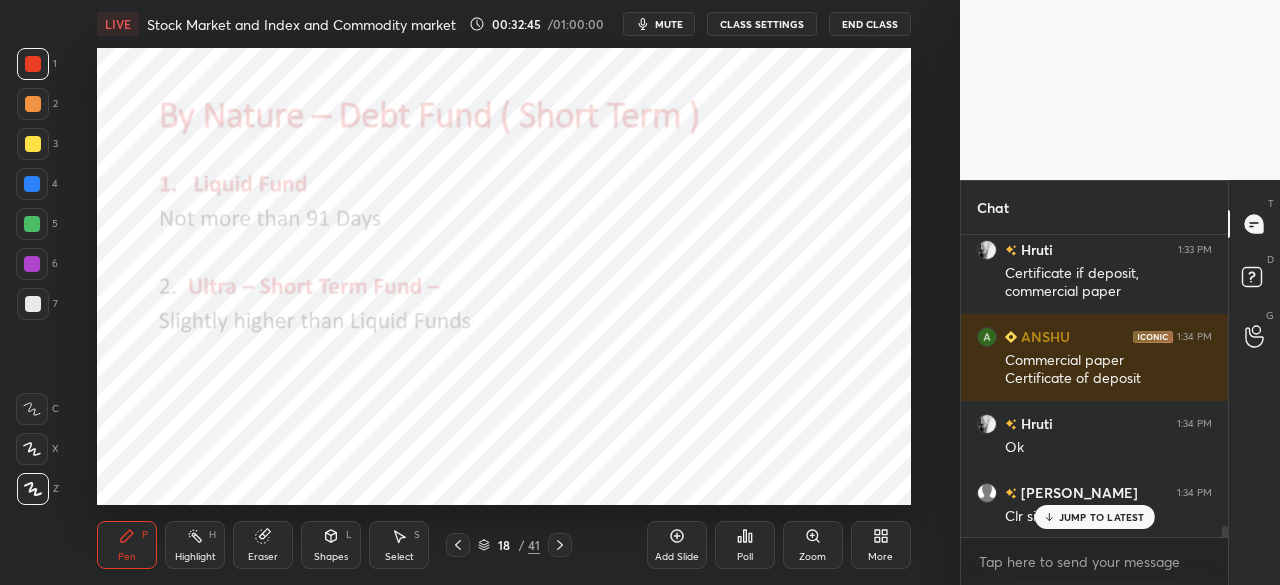 click 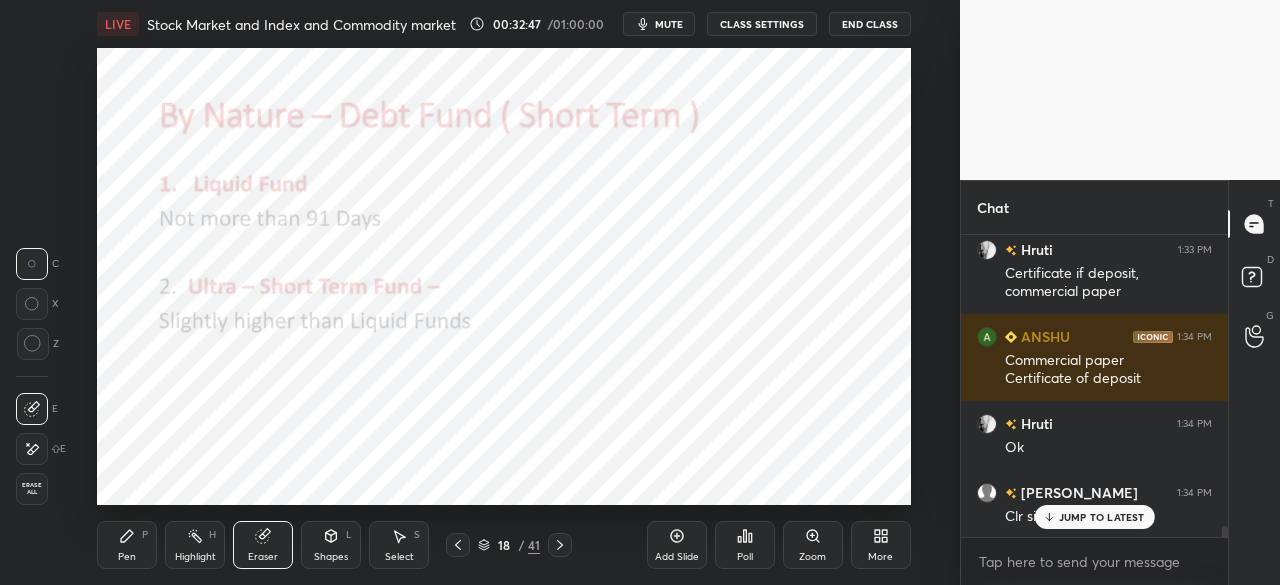 click on "Erase all" at bounding box center (32, 489) 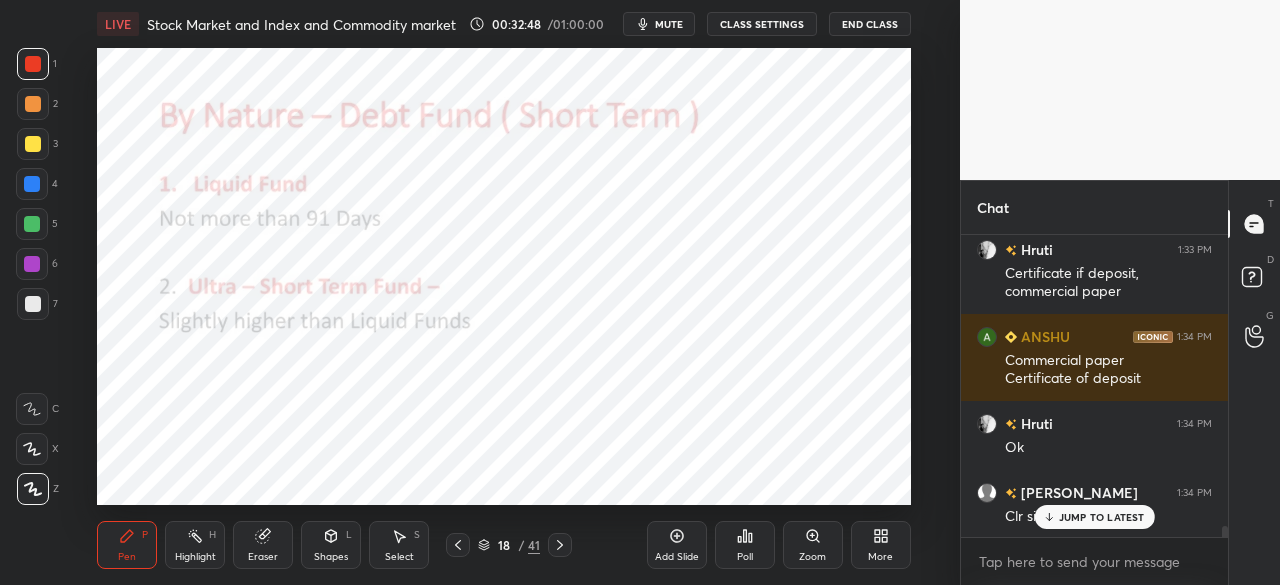click at bounding box center [33, 64] 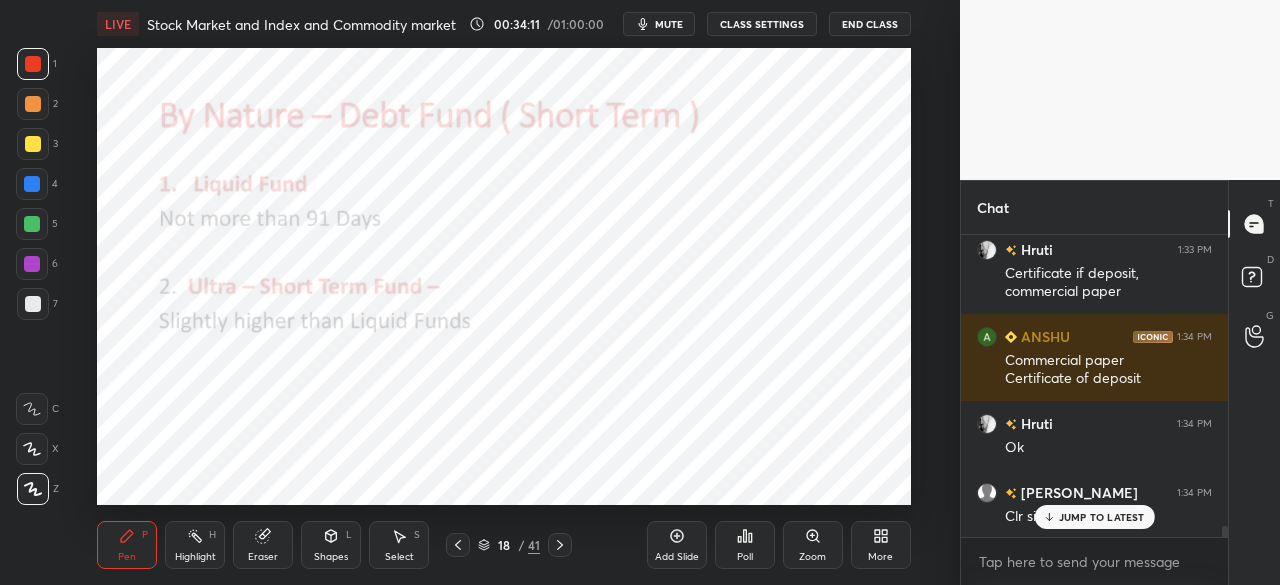 scroll, scrollTop: 256, scrollLeft: 261, axis: both 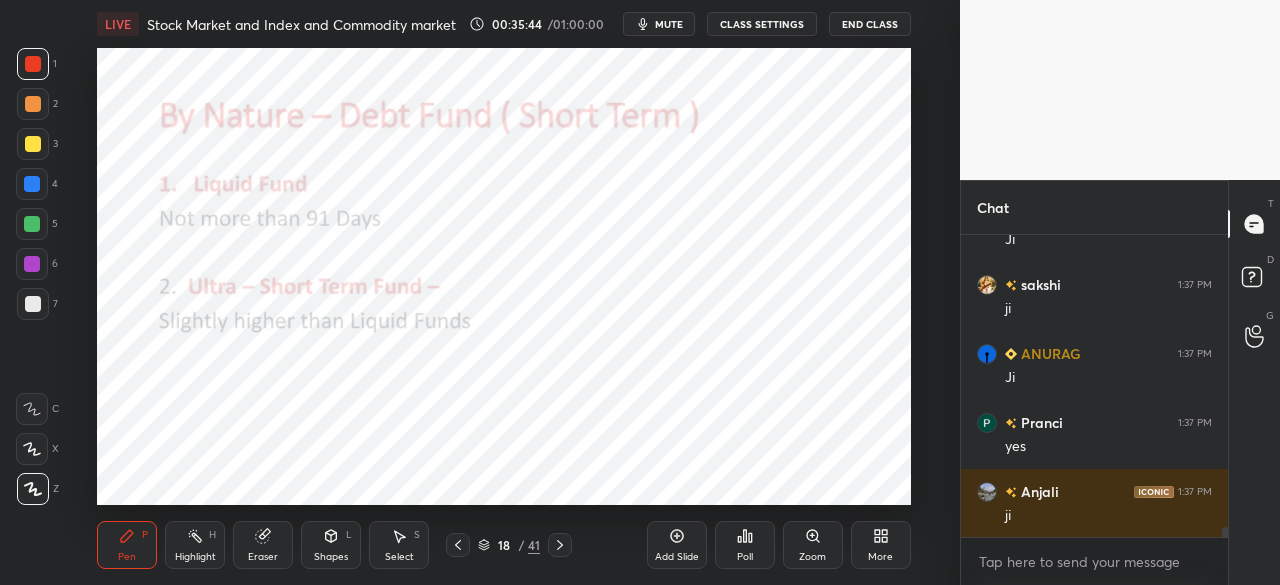 click 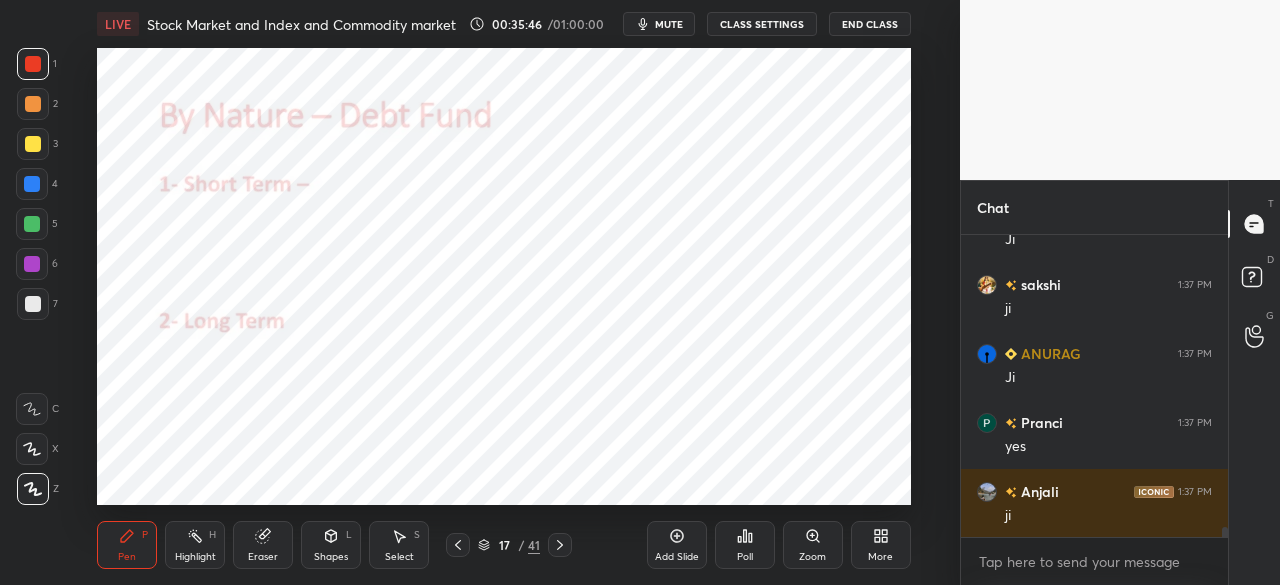 click 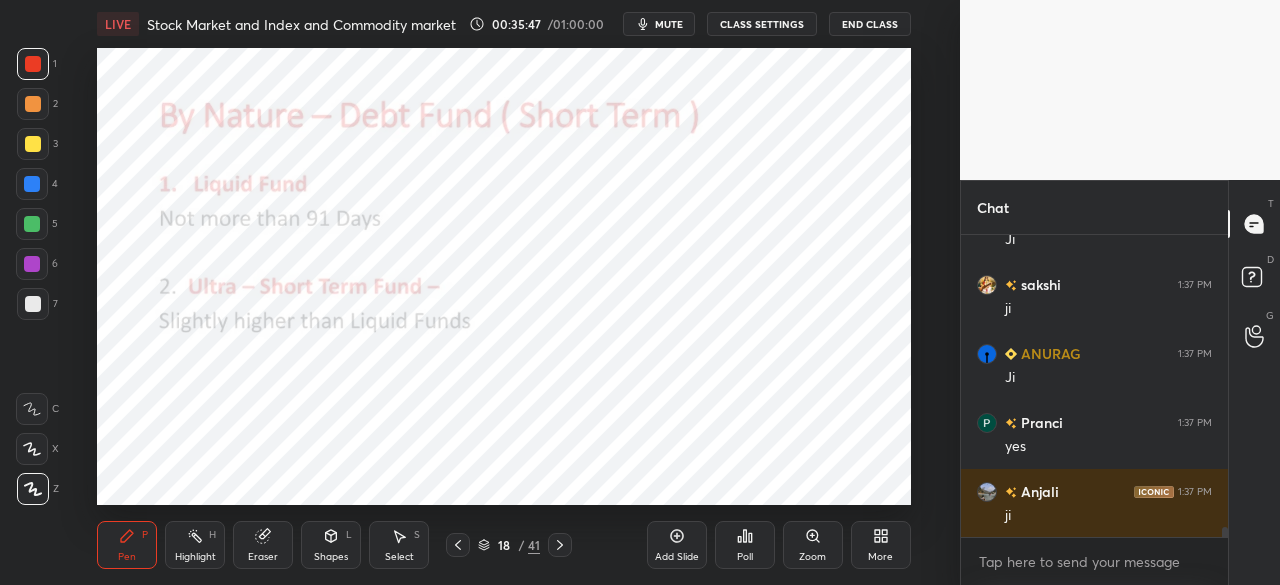 click 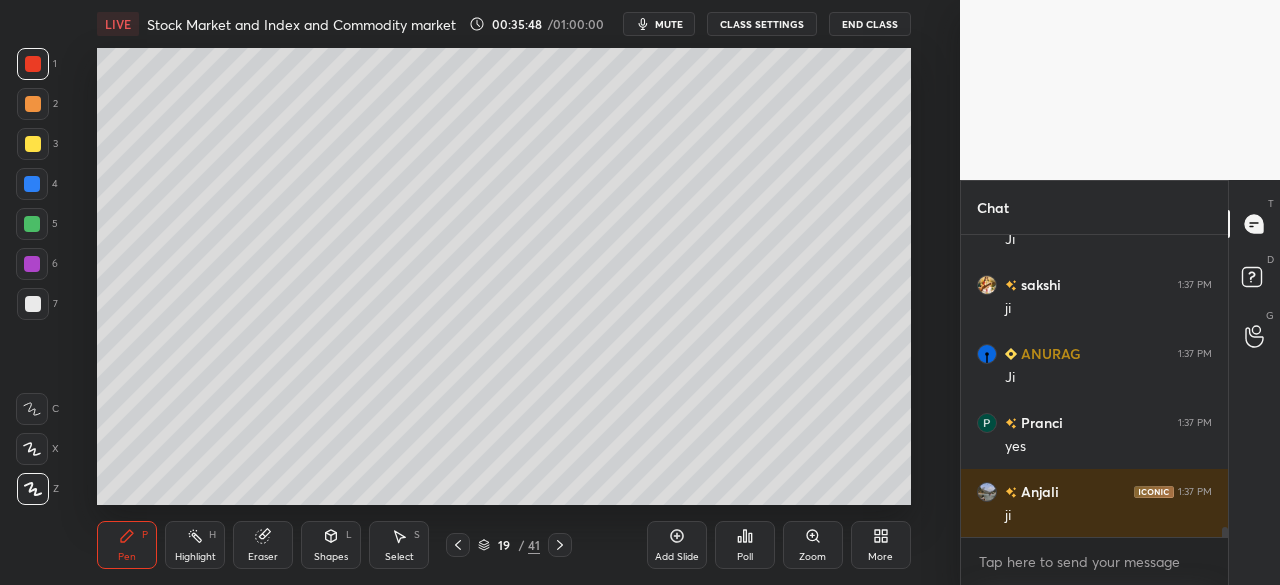 click 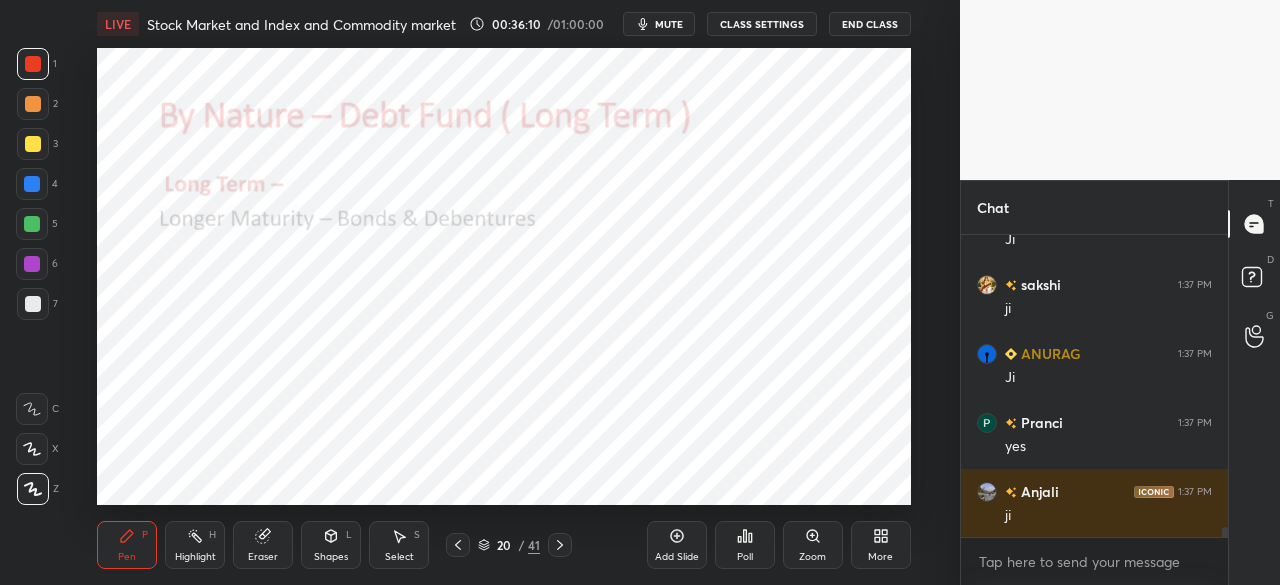 scroll, scrollTop: 255, scrollLeft: 261, axis: both 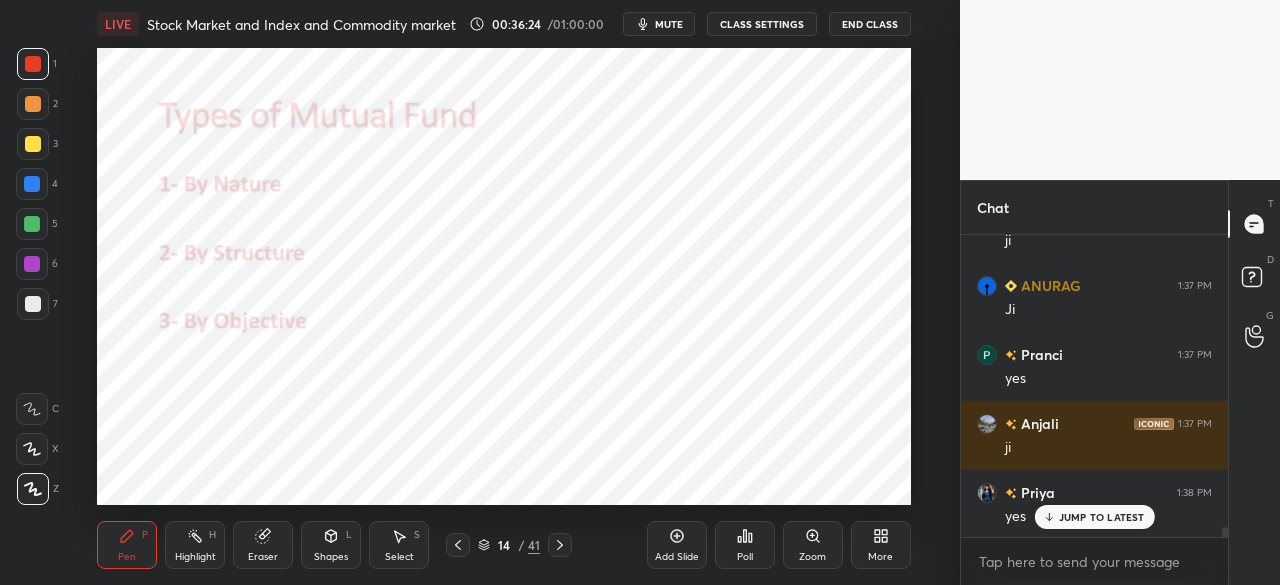 click at bounding box center [33, 64] 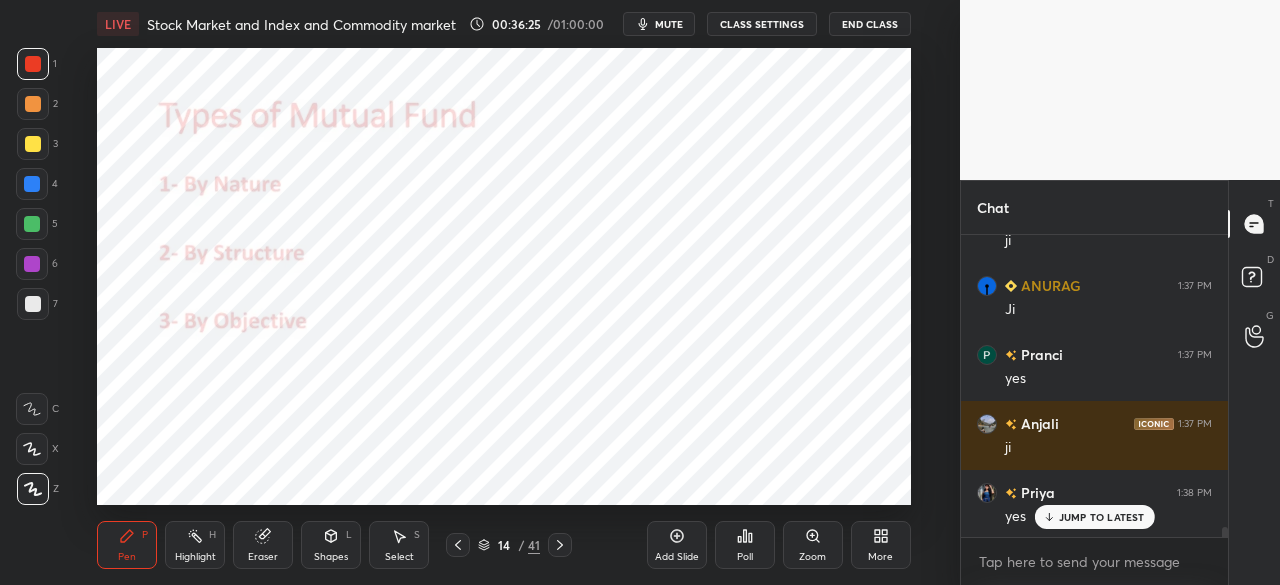 scroll, scrollTop: 255, scrollLeft: 261, axis: both 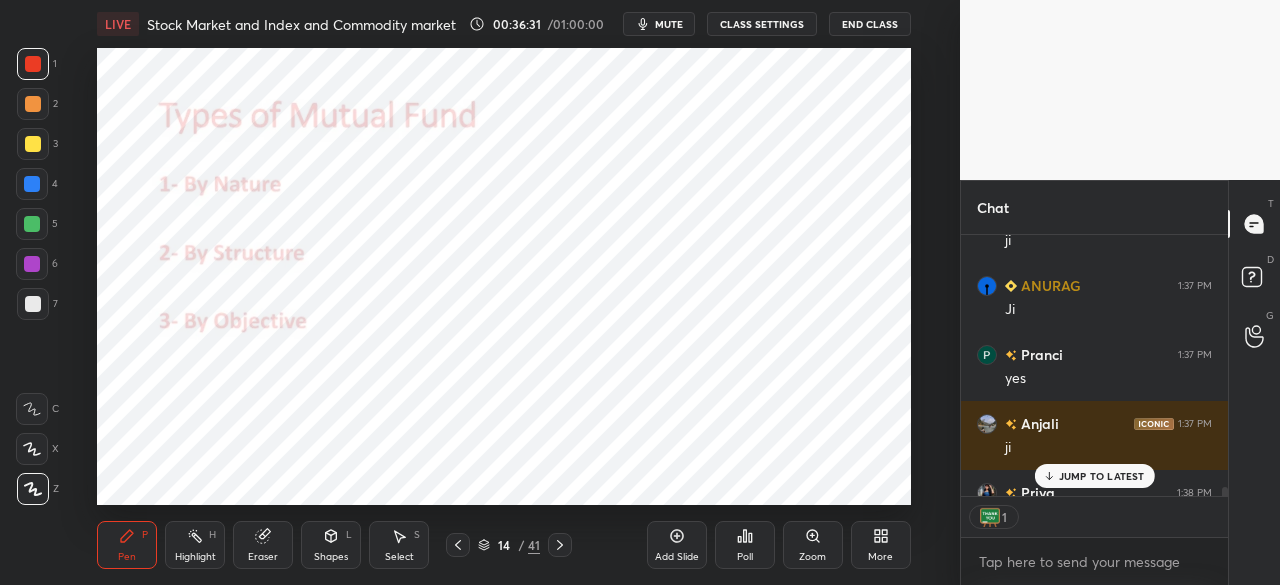 click 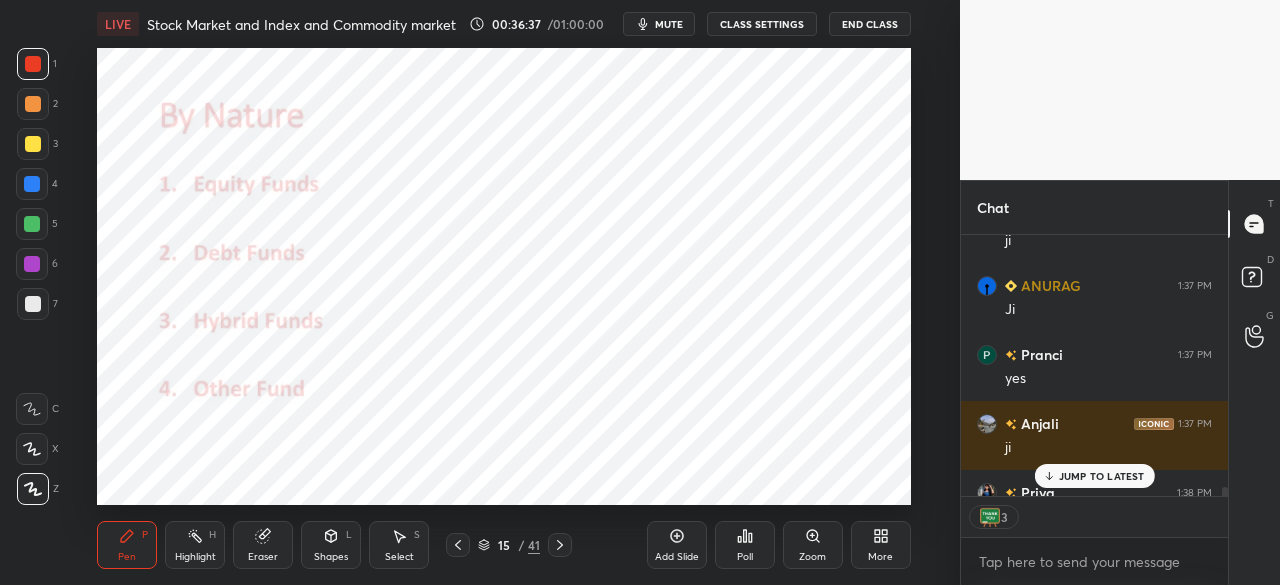 click 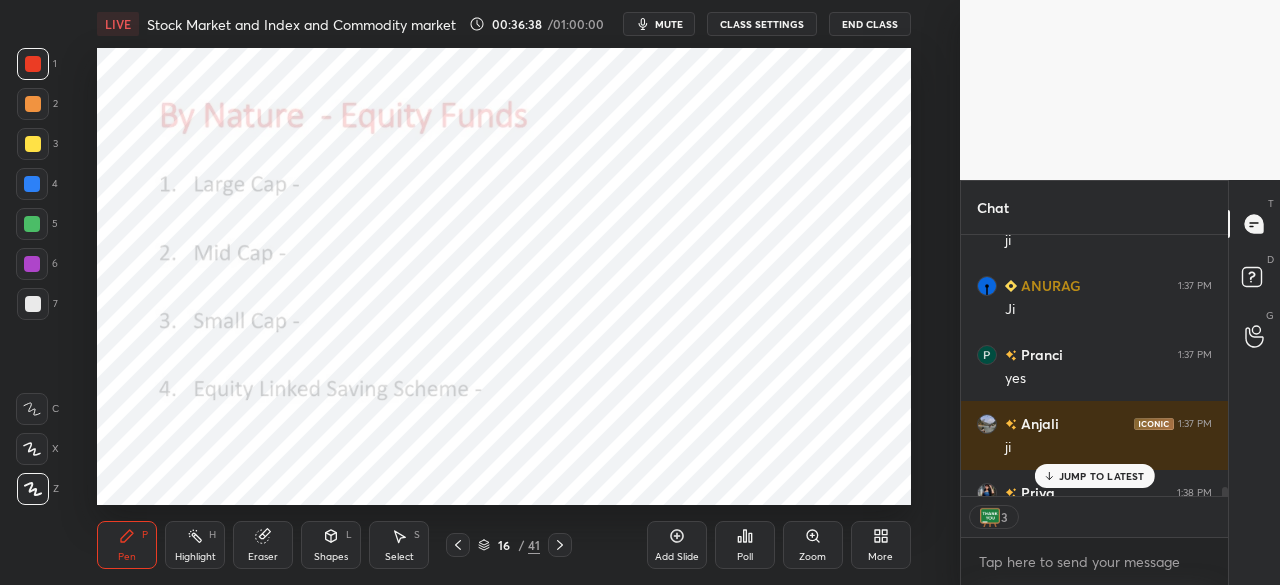 click 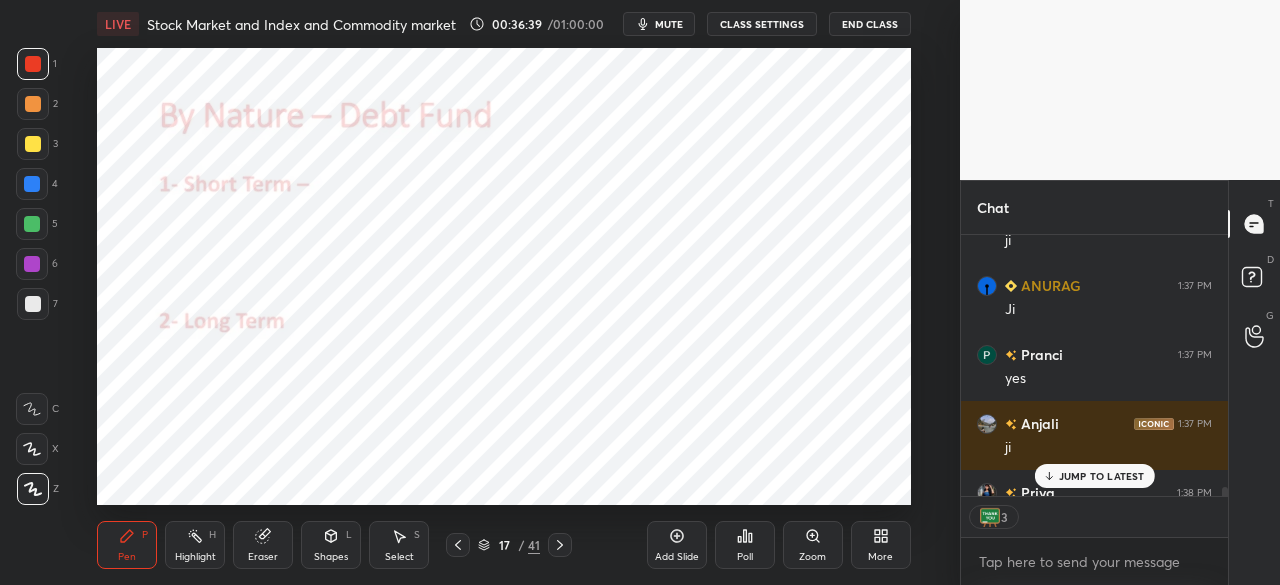 click 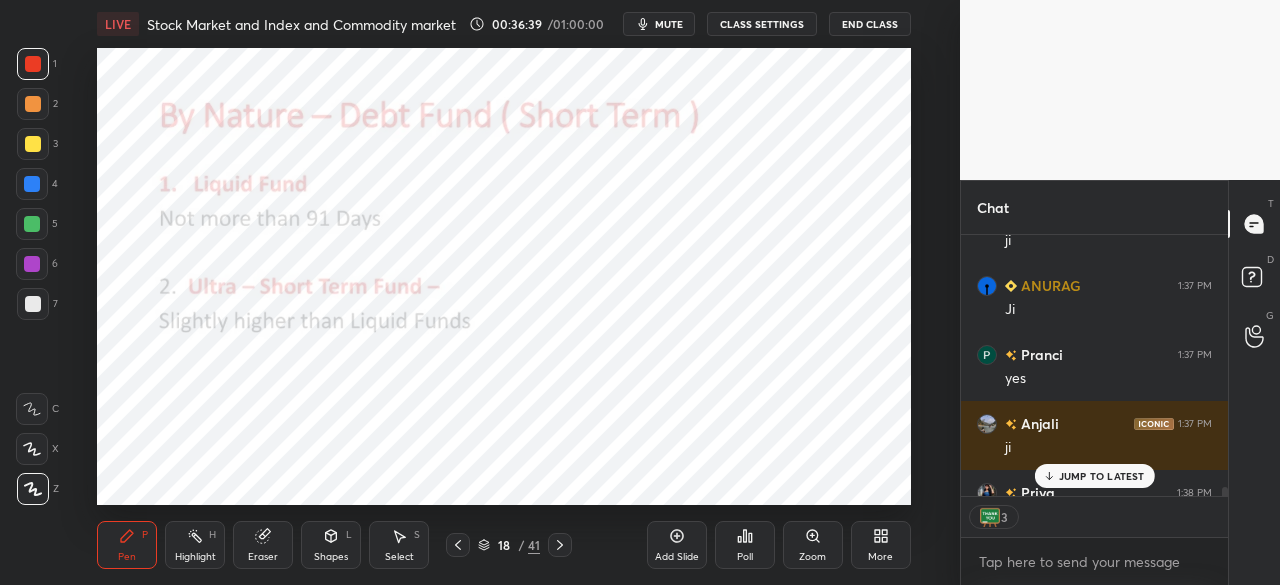 click 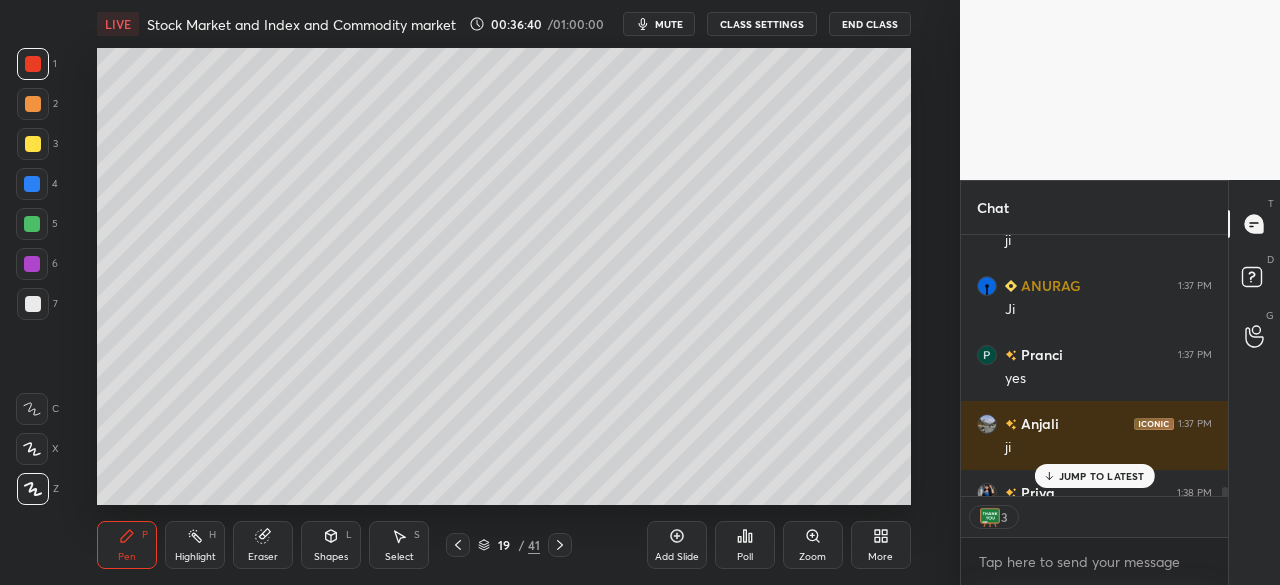 click 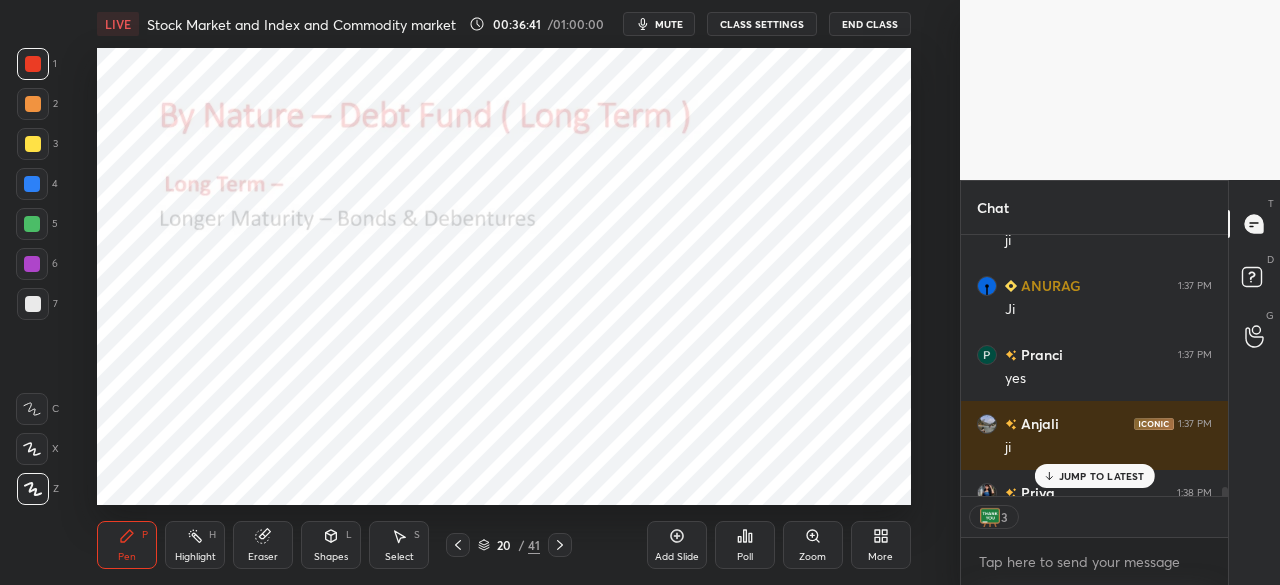 click 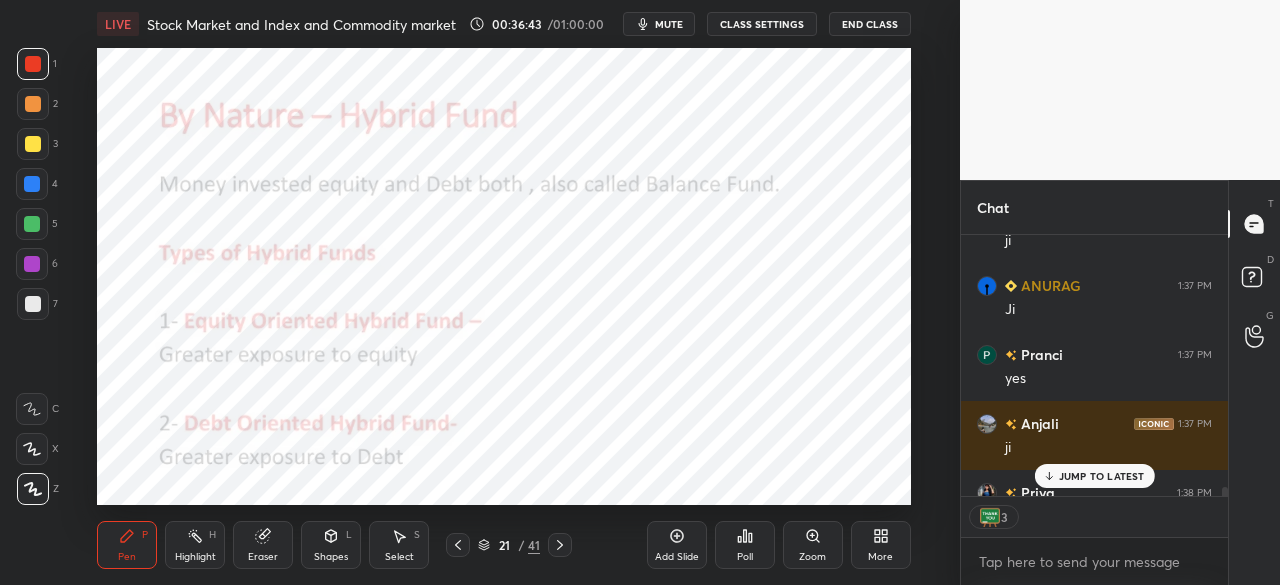 click at bounding box center (32, 184) 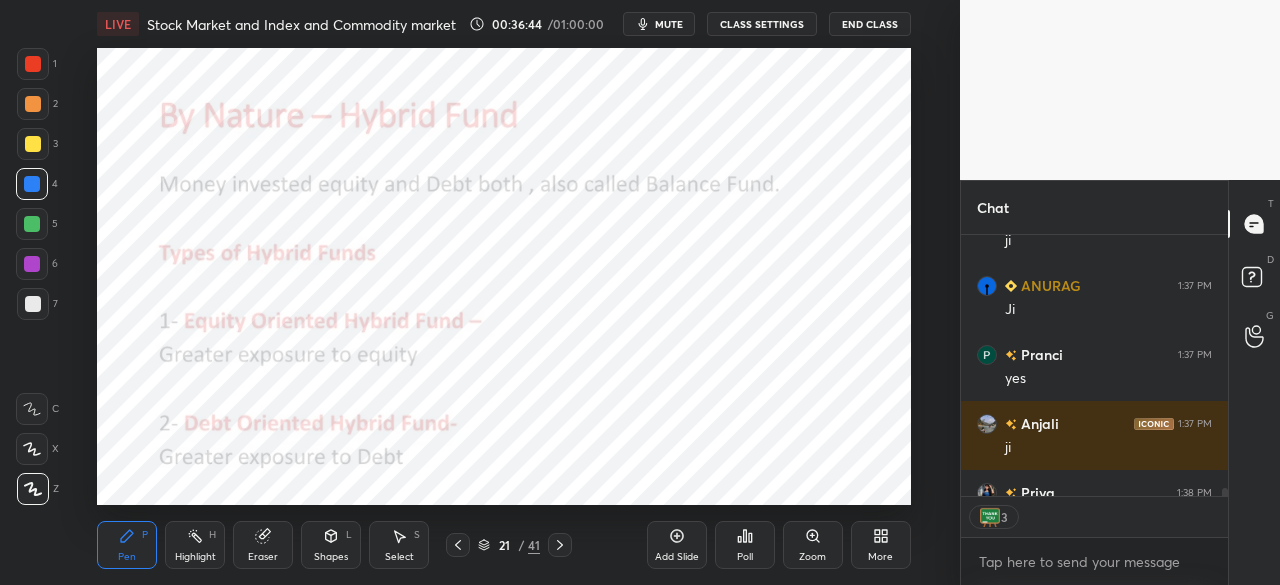scroll, scrollTop: 8630, scrollLeft: 0, axis: vertical 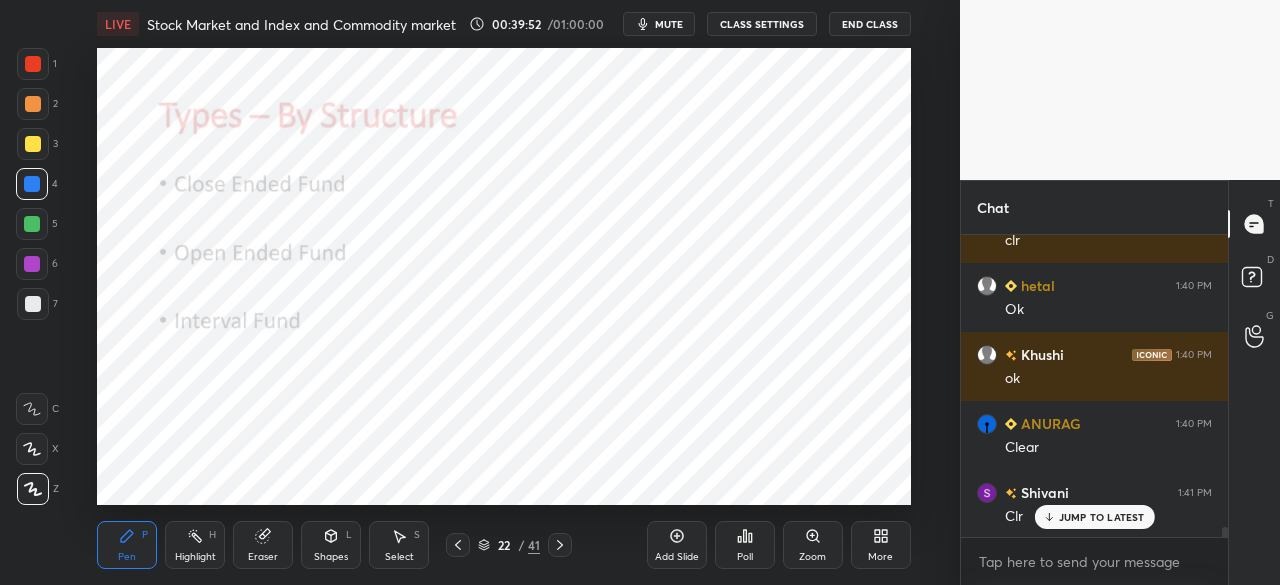 drag, startPoint x: 35, startPoint y: 56, endPoint x: 34, endPoint y: 102, distance: 46.010868 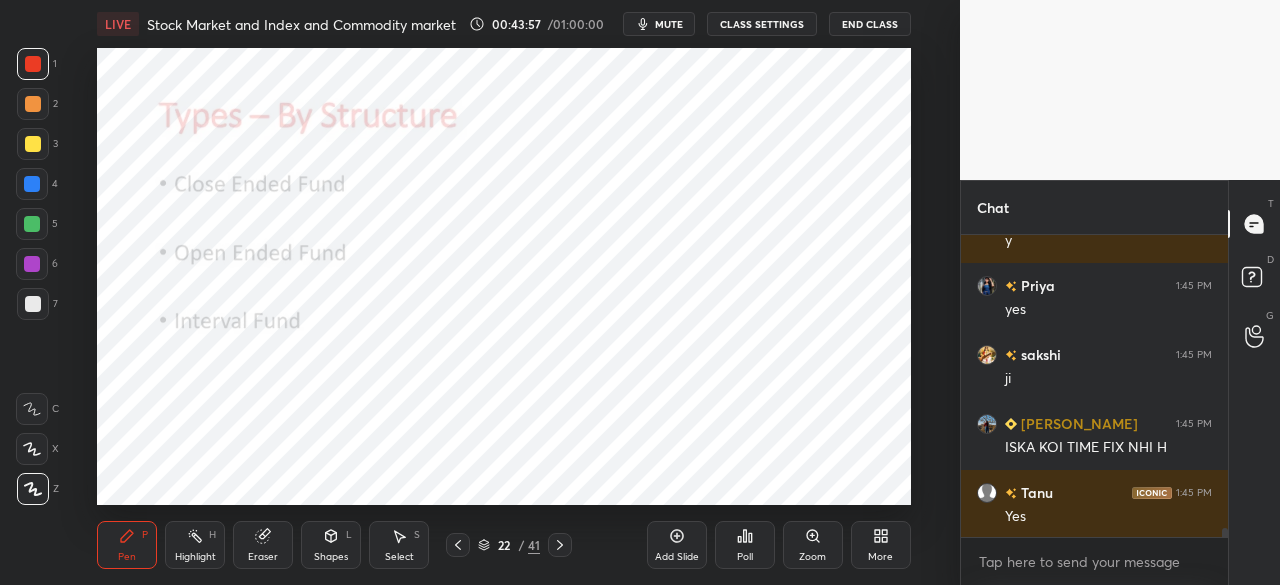 scroll, scrollTop: 9900, scrollLeft: 0, axis: vertical 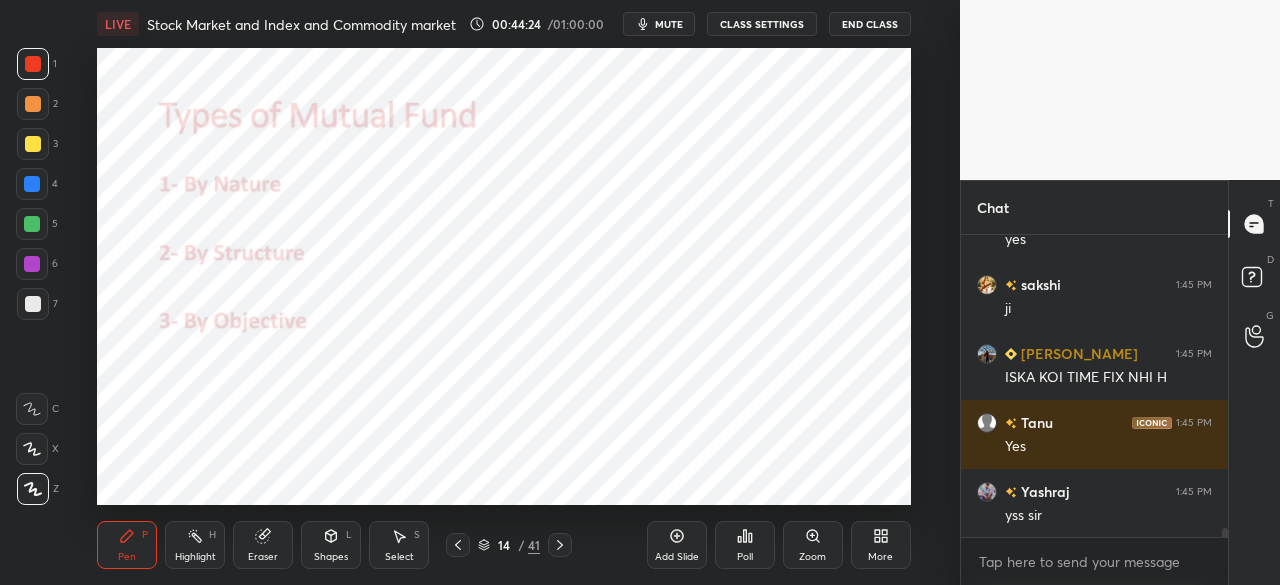 click 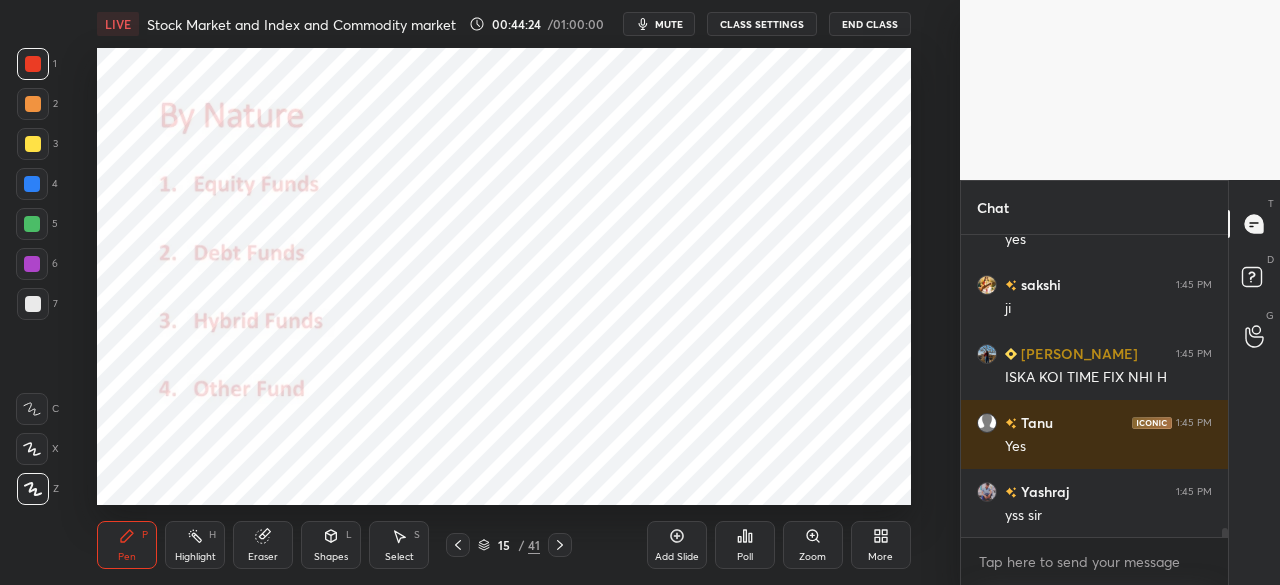 click 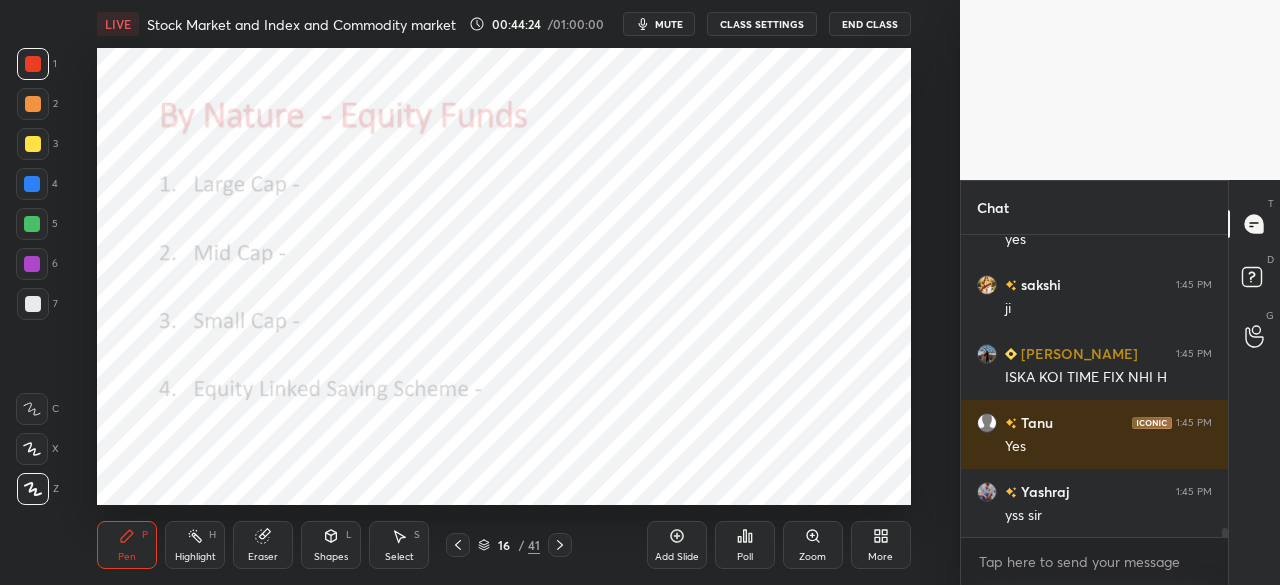 click 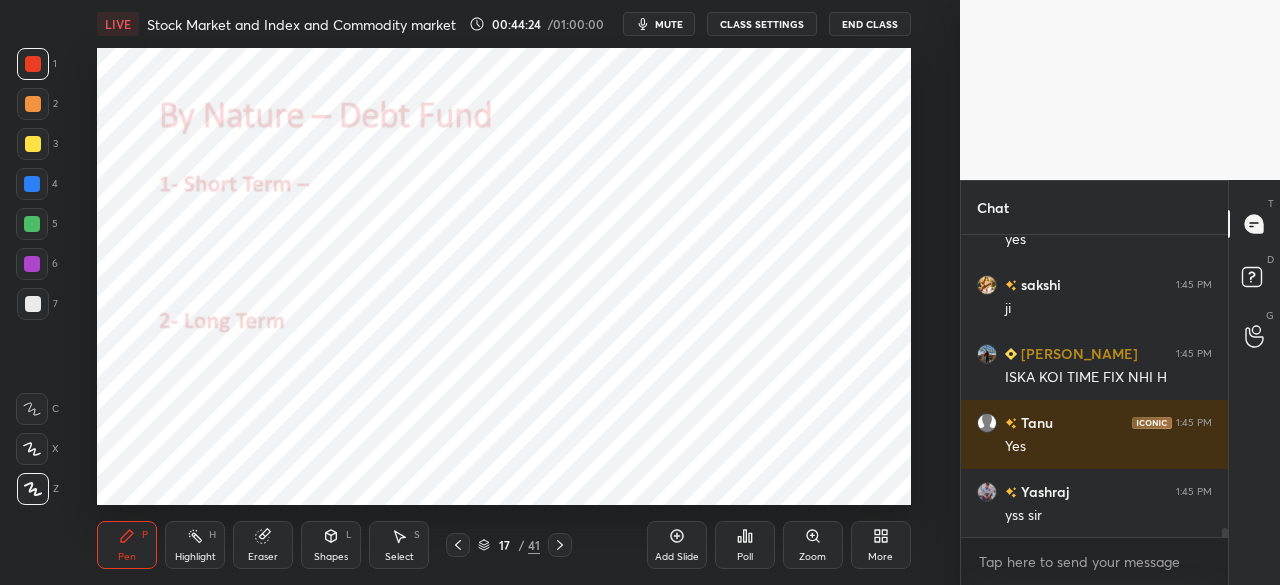 click 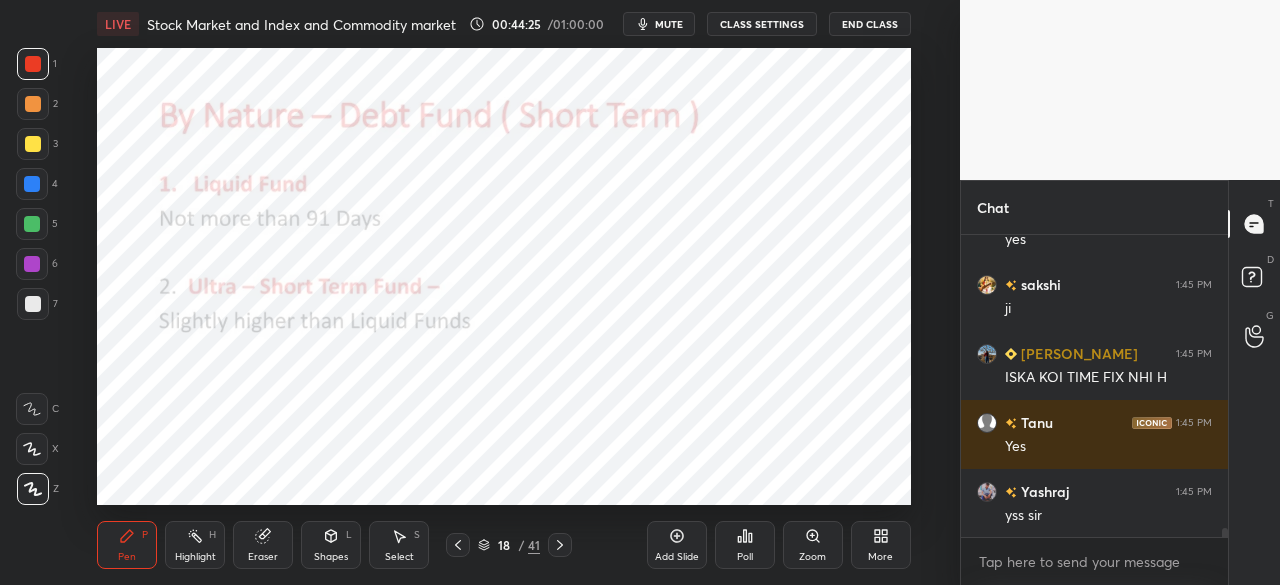 click 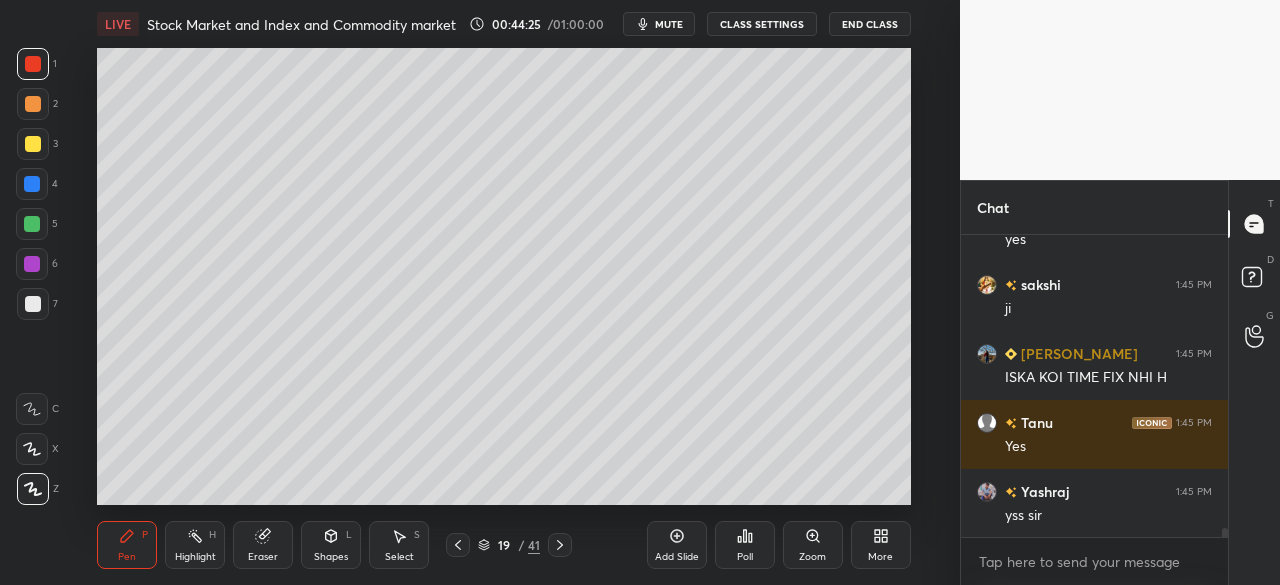 click 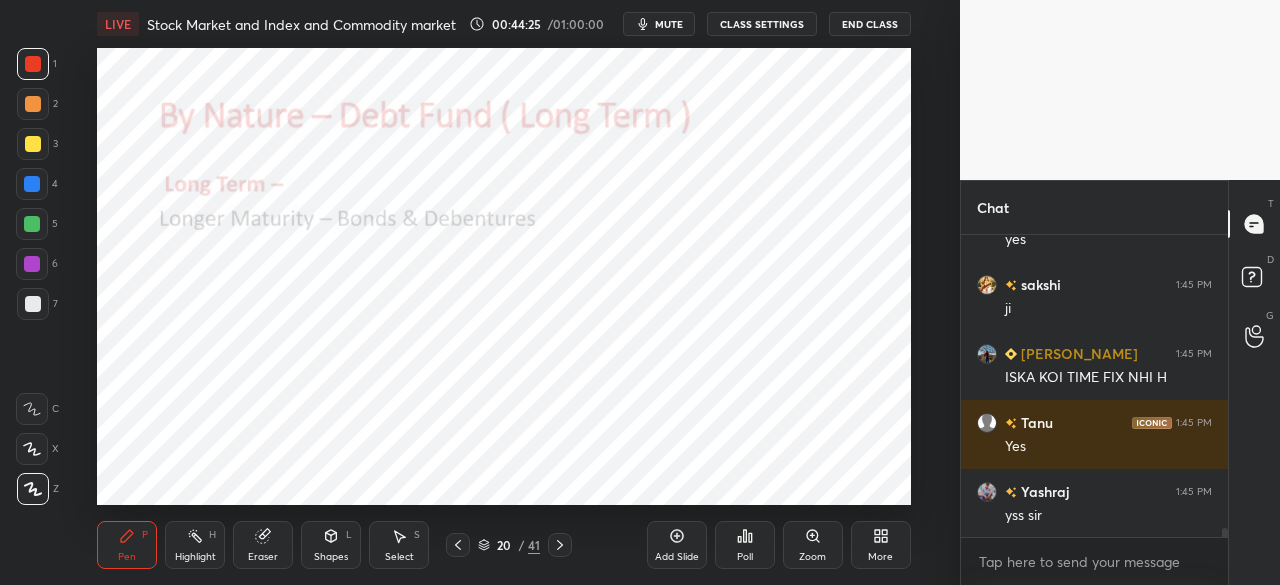 click 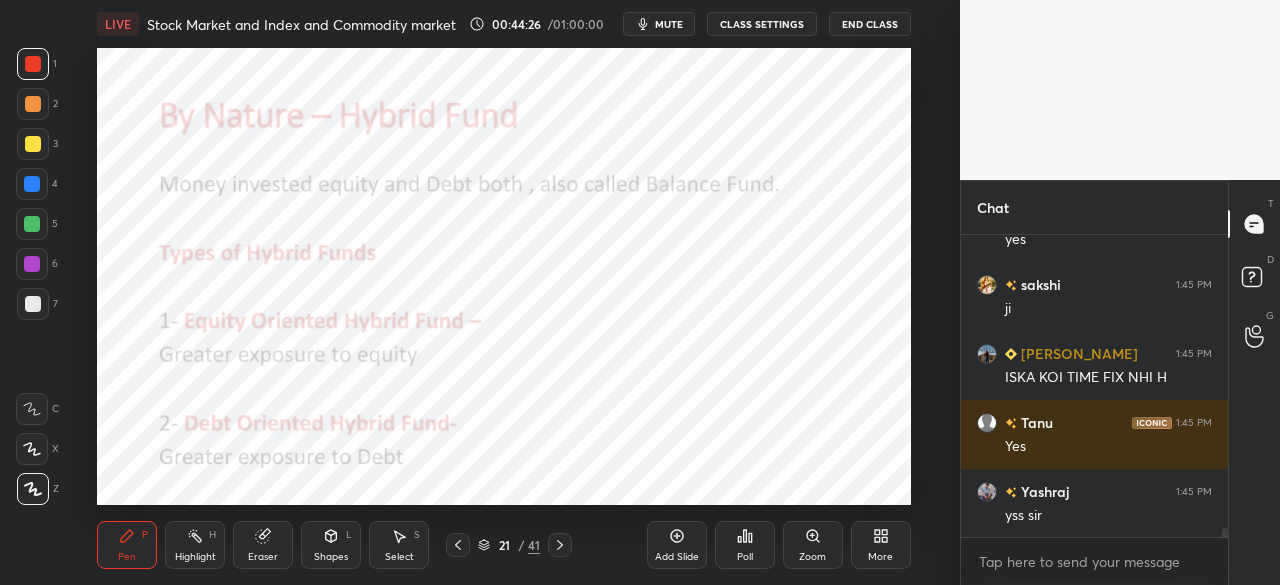 click 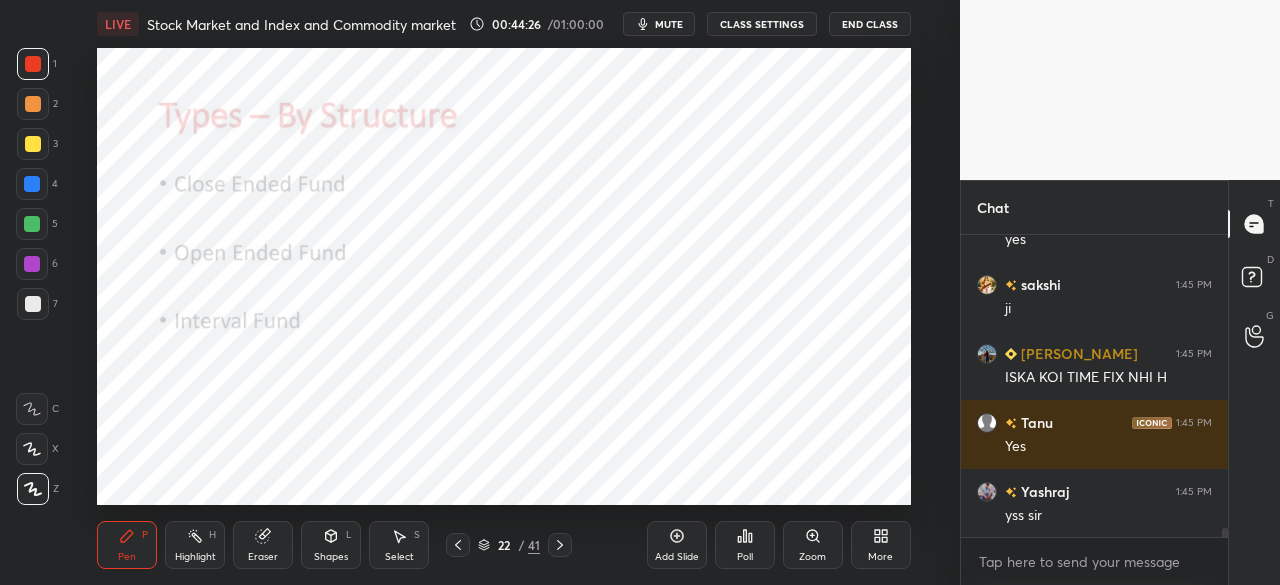 click 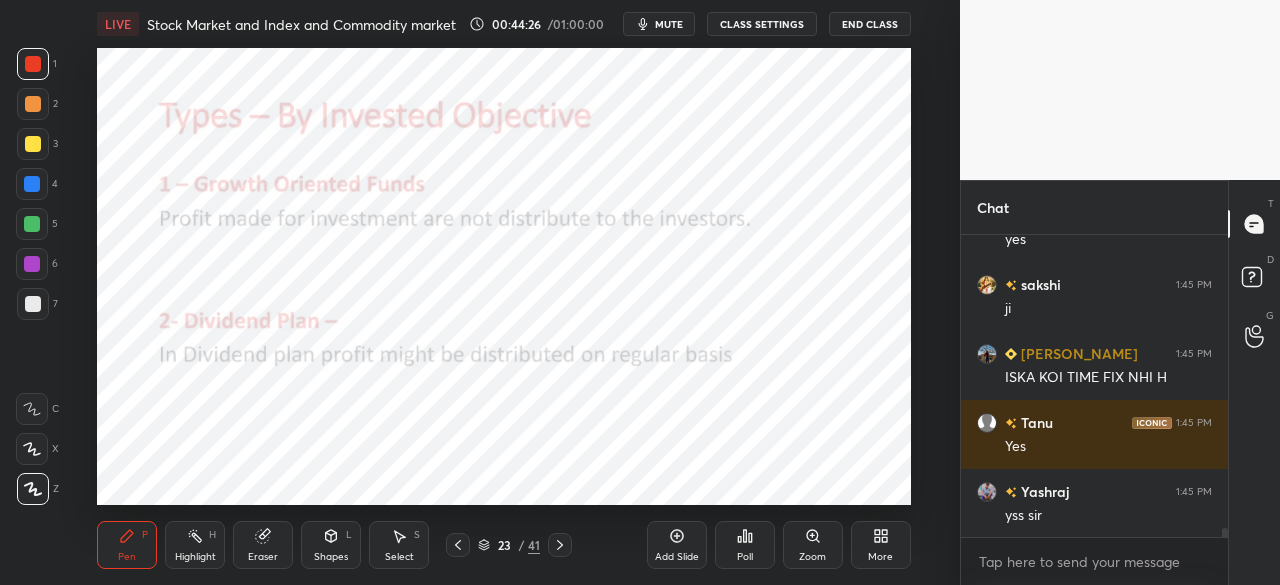 click 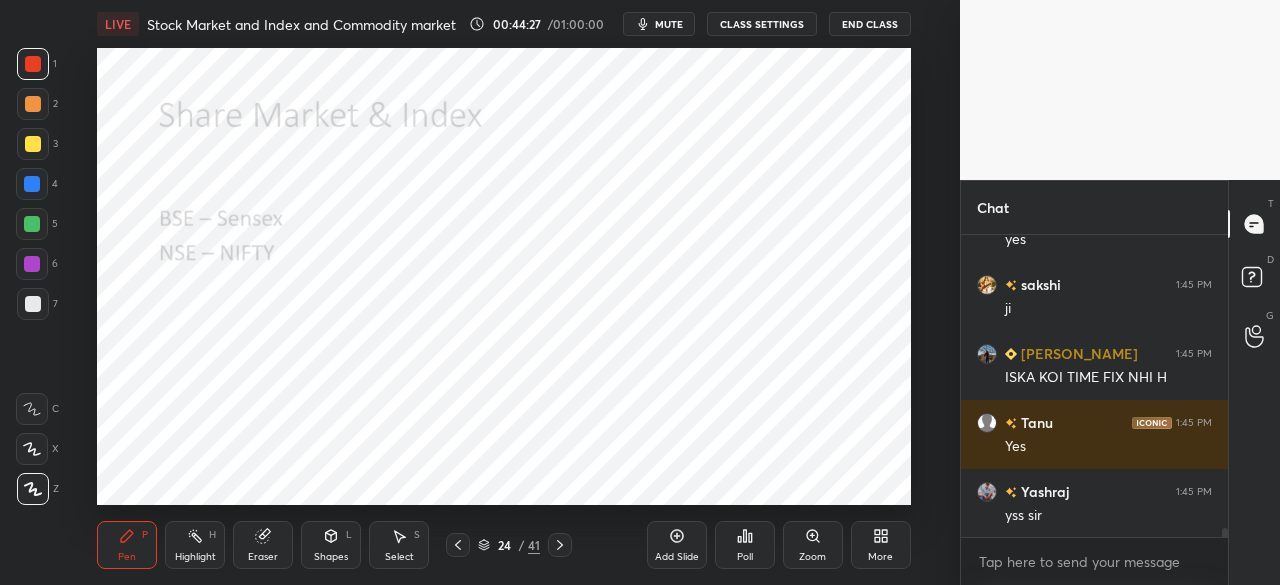 click 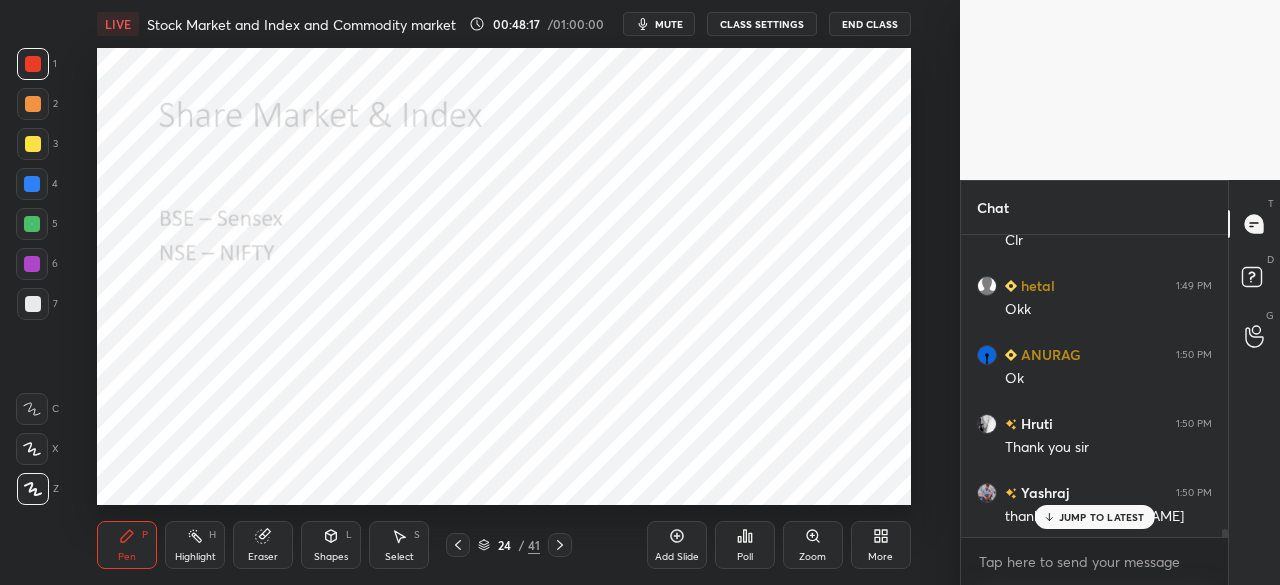 scroll, scrollTop: 11004, scrollLeft: 0, axis: vertical 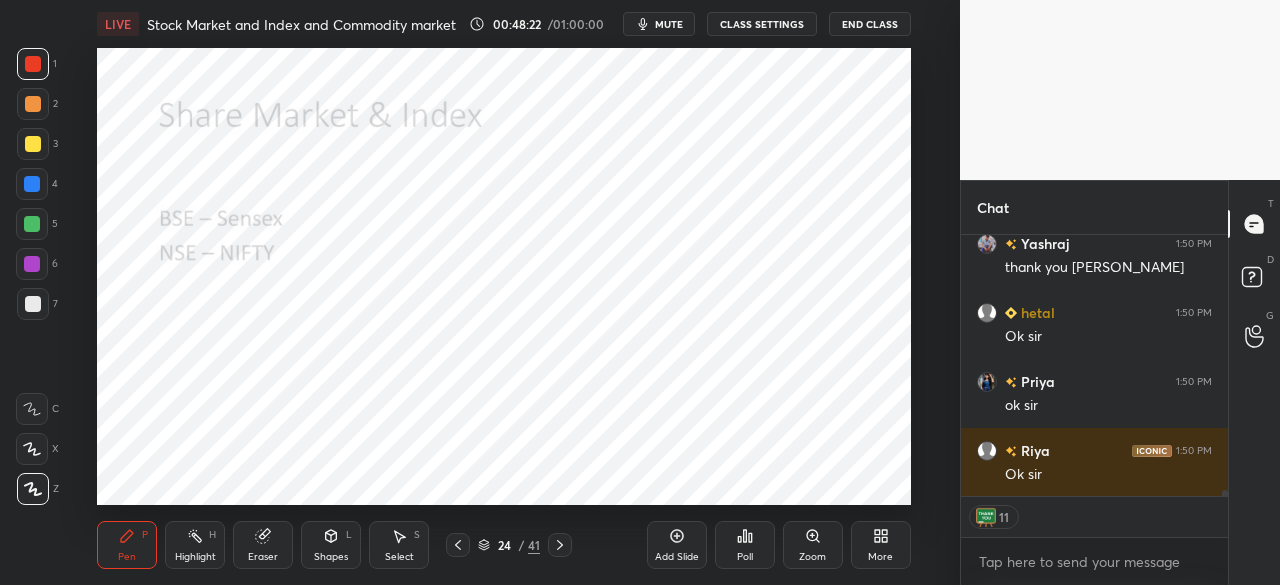 click on "End Class" at bounding box center (870, 24) 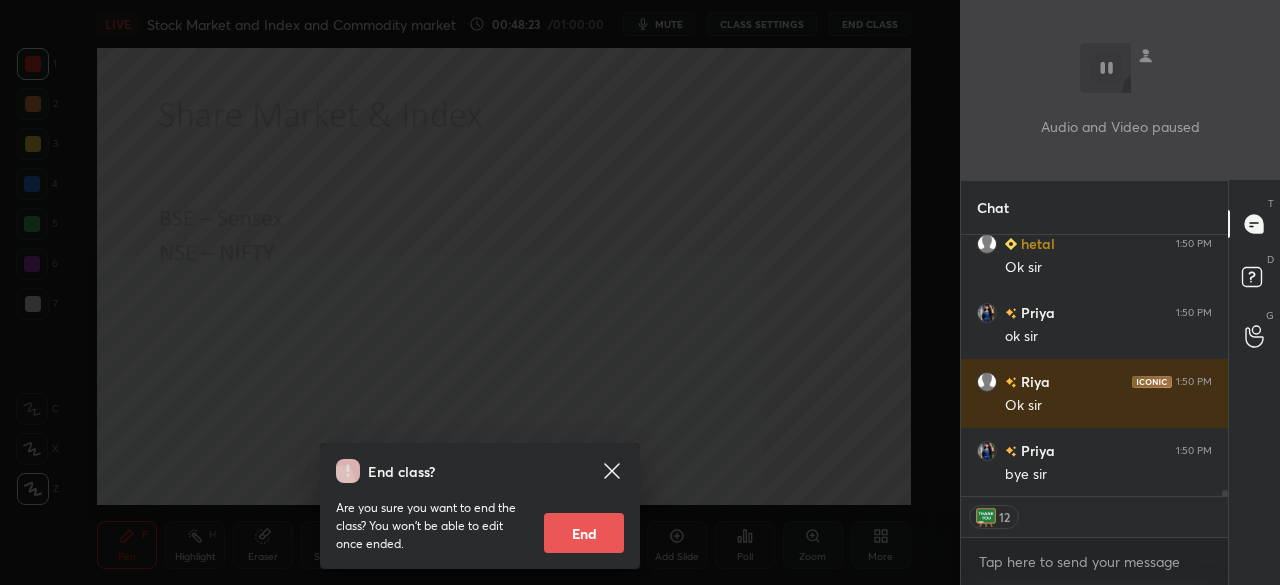 click on "End" at bounding box center (584, 533) 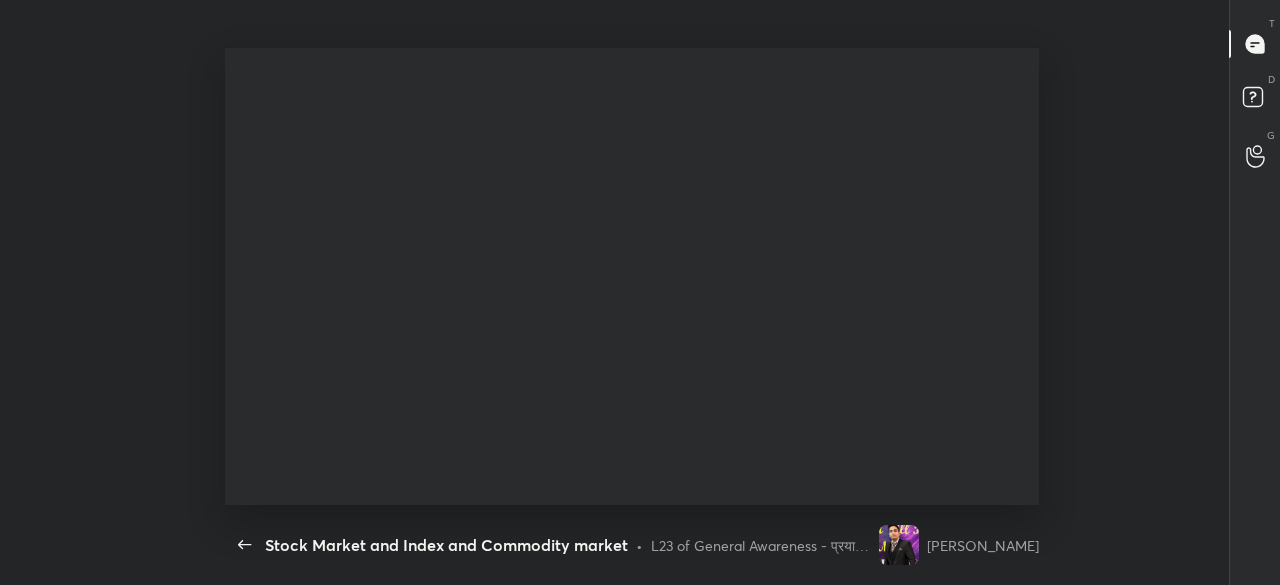 scroll, scrollTop: 99542, scrollLeft: 99055, axis: both 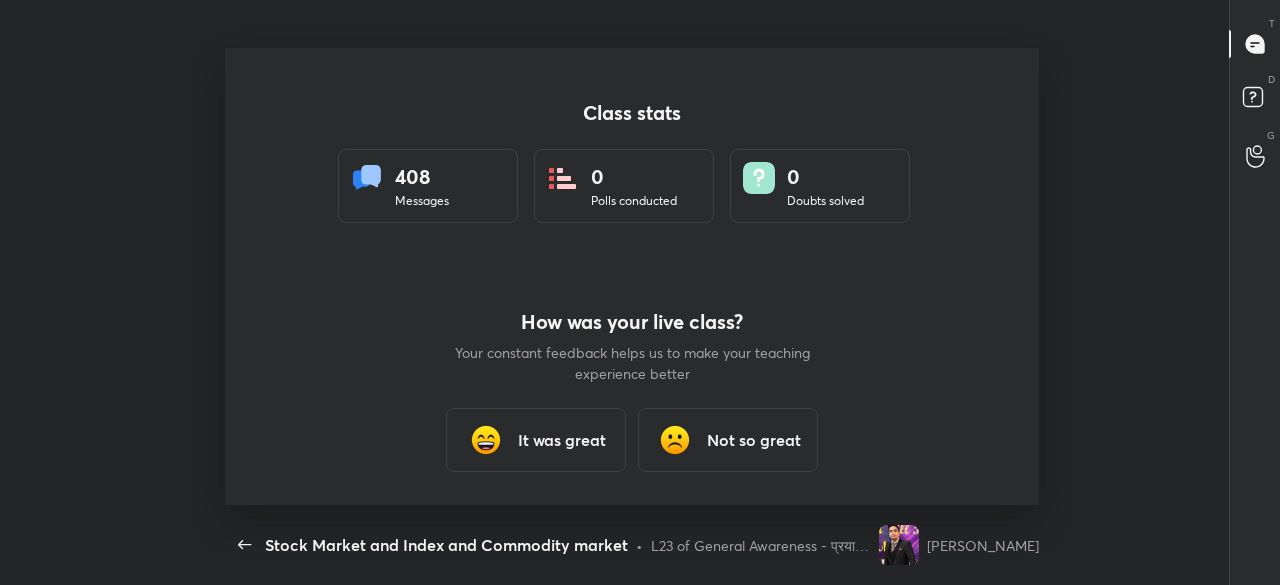 type on "x" 